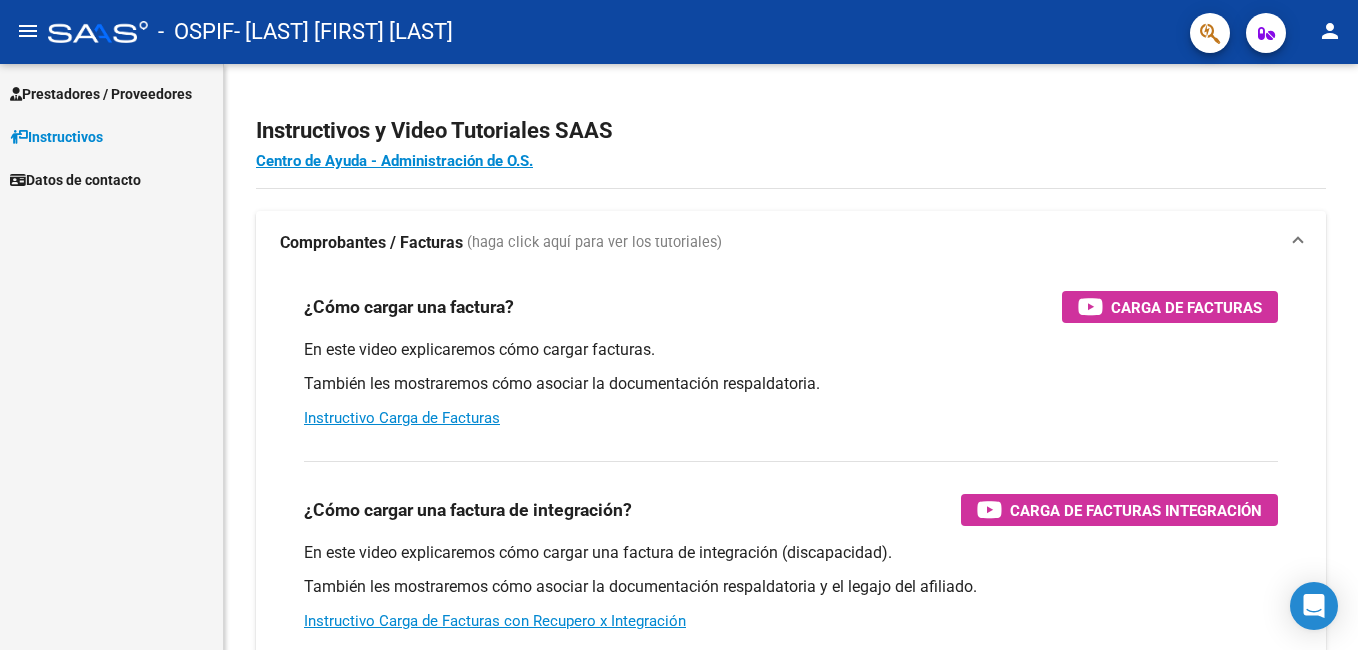 scroll, scrollTop: 0, scrollLeft: 0, axis: both 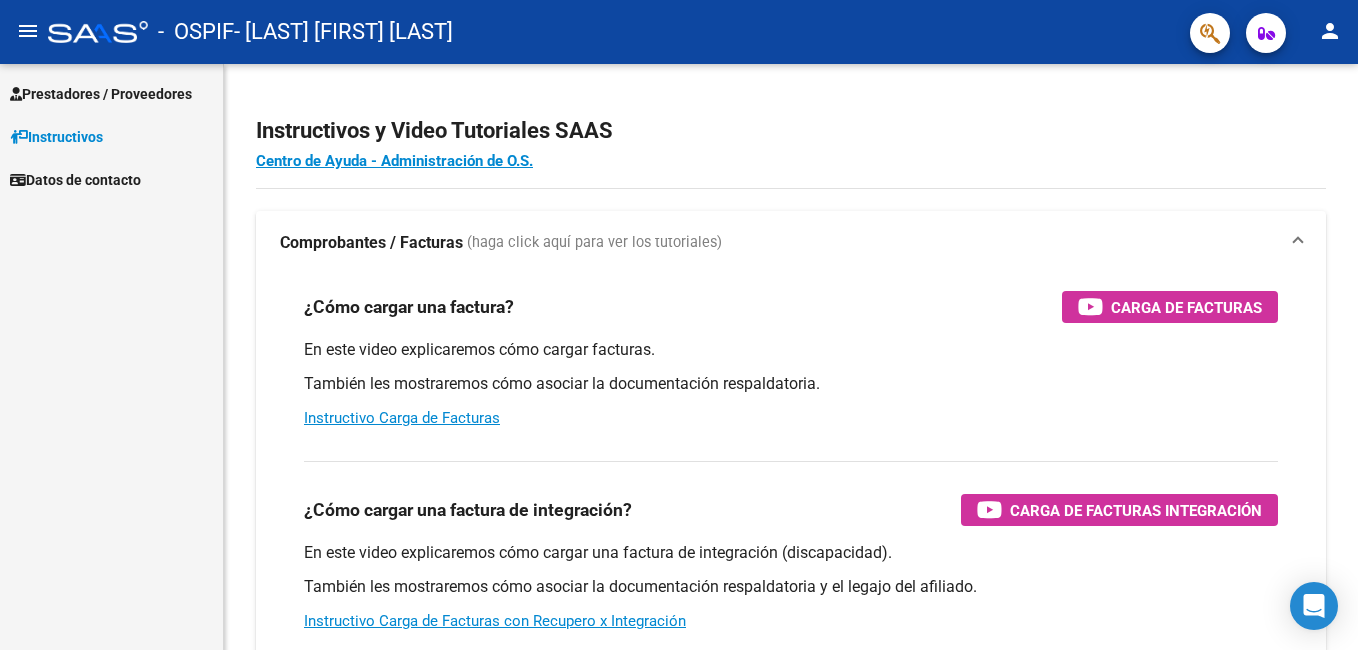 click on "Prestadores / Proveedores" at bounding box center (101, 94) 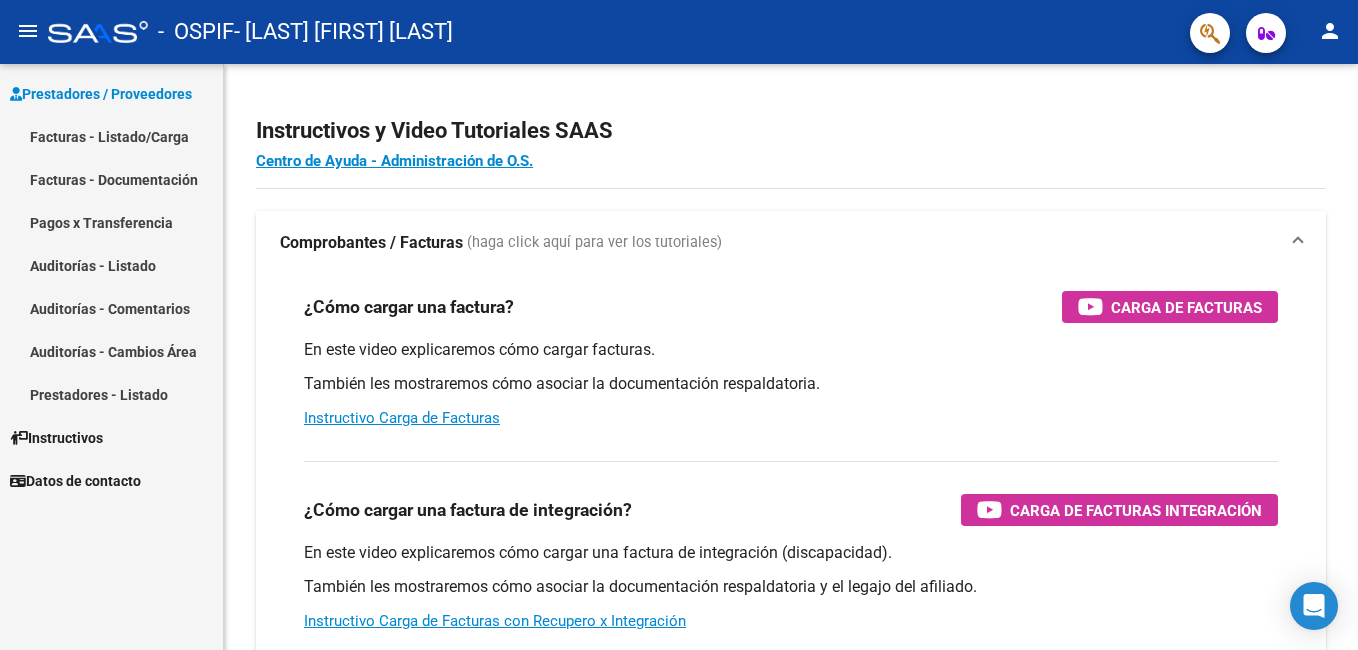 click on "Facturas - Listado/Carga" at bounding box center (111, 136) 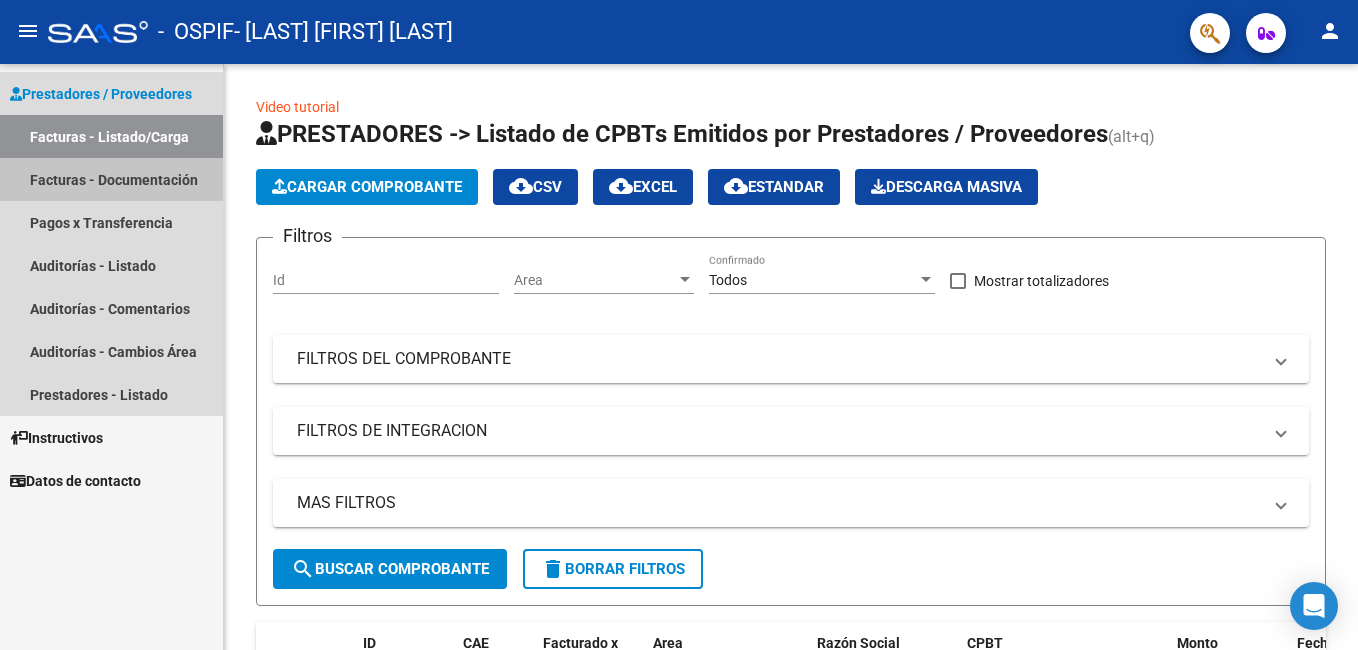 click on "Facturas - Documentación" at bounding box center [111, 179] 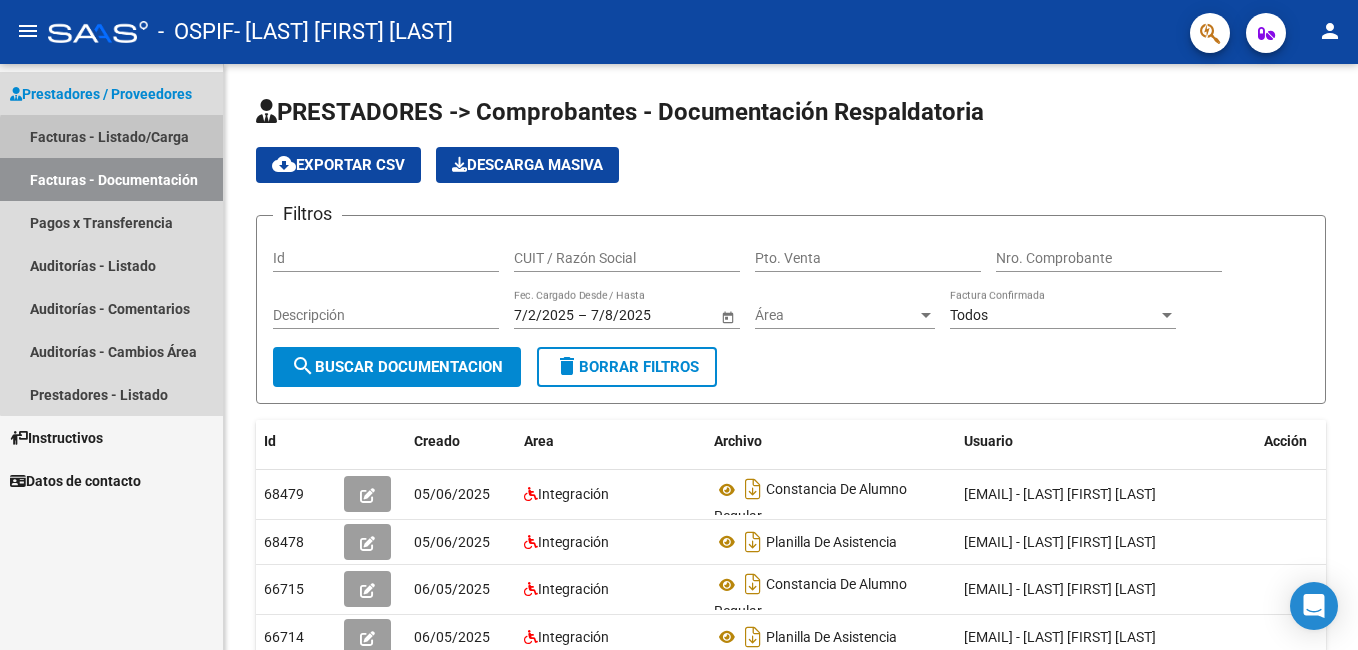 click on "Facturas - Listado/Carga" at bounding box center (111, 136) 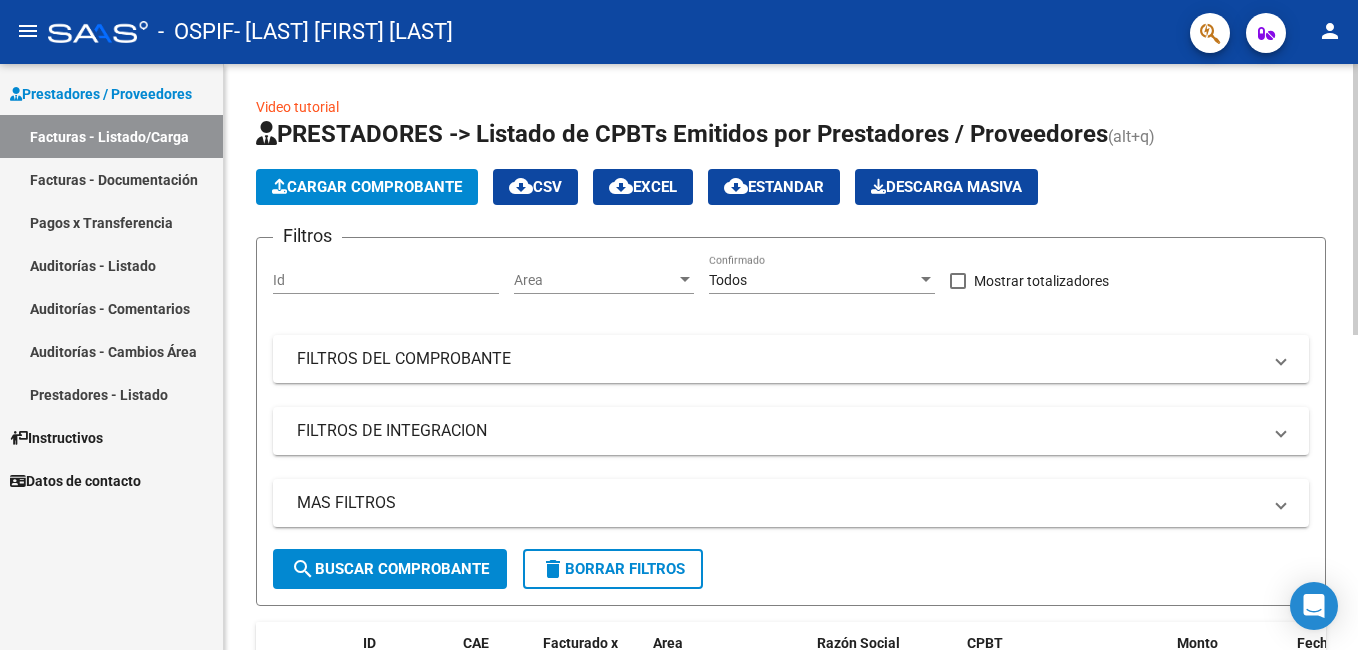 scroll, scrollTop: 400, scrollLeft: 0, axis: vertical 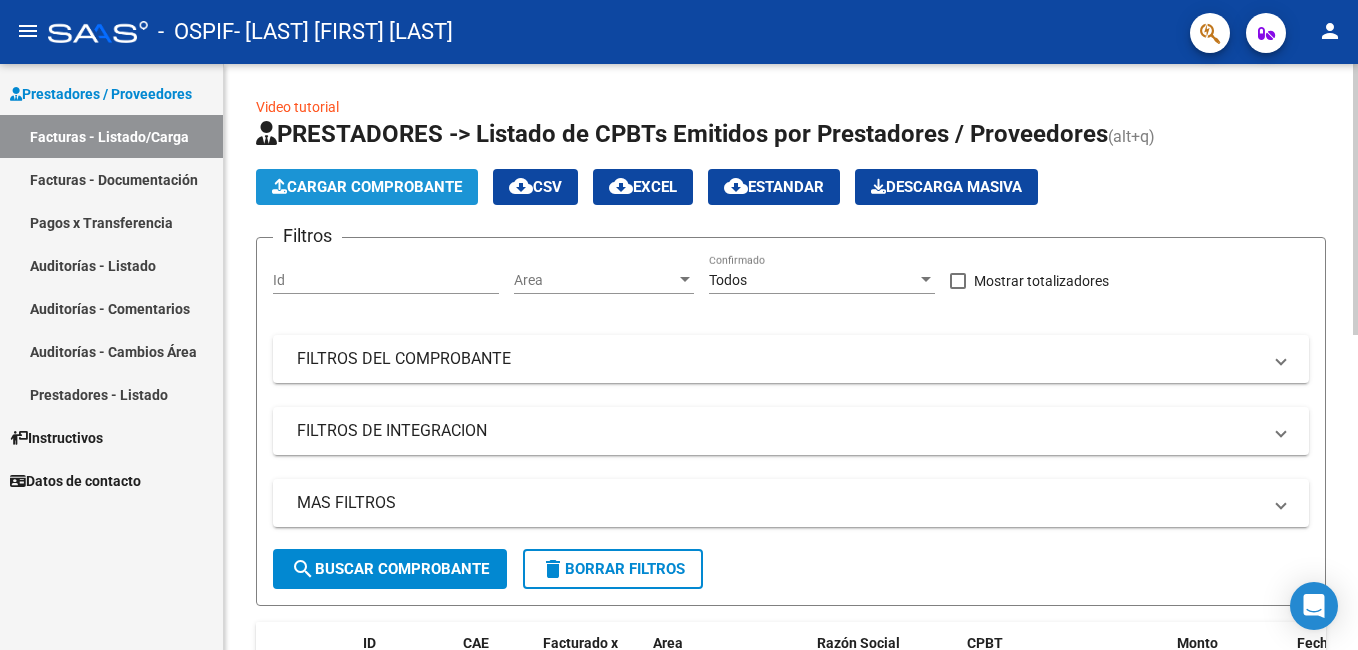 click on "Cargar Comprobante" 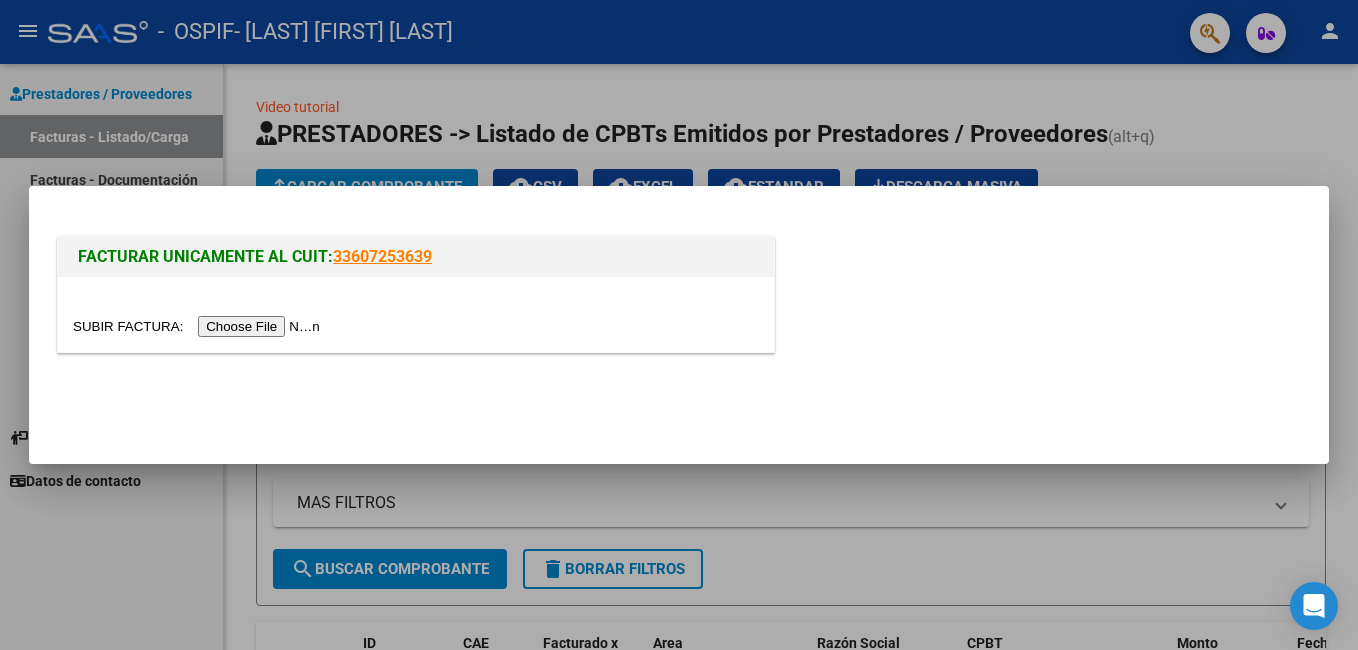 click at bounding box center (199, 326) 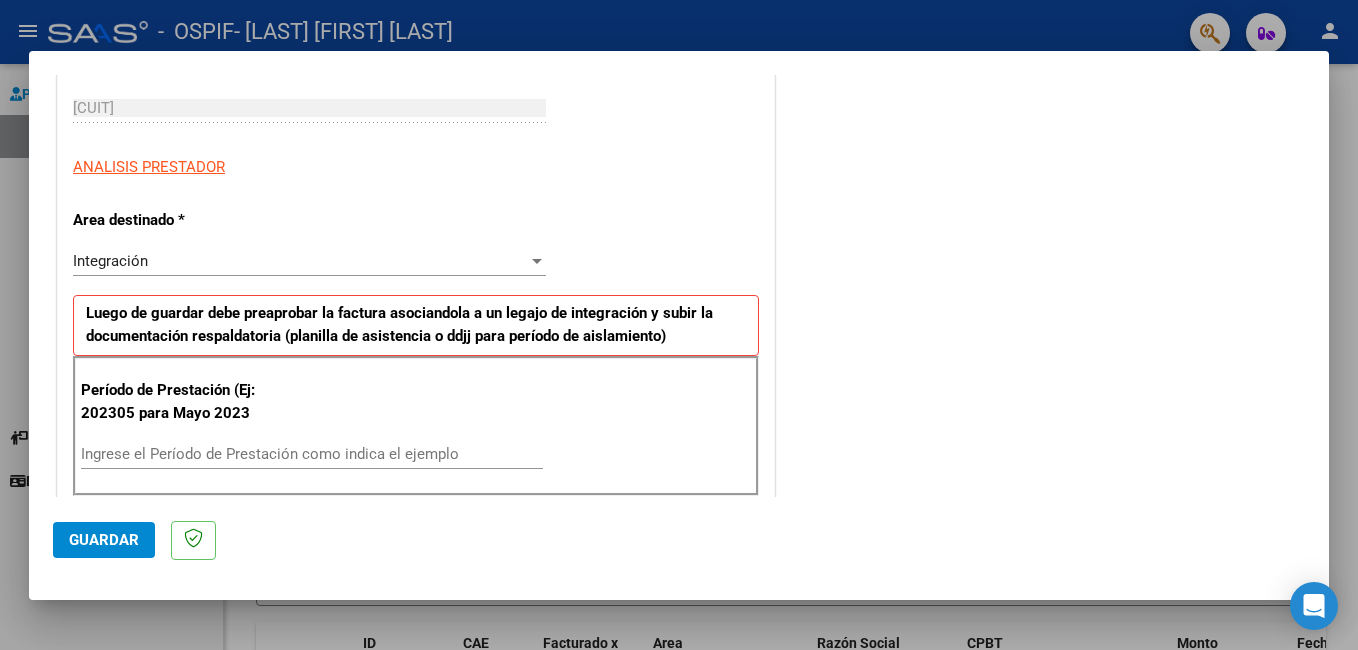 scroll, scrollTop: 400, scrollLeft: 0, axis: vertical 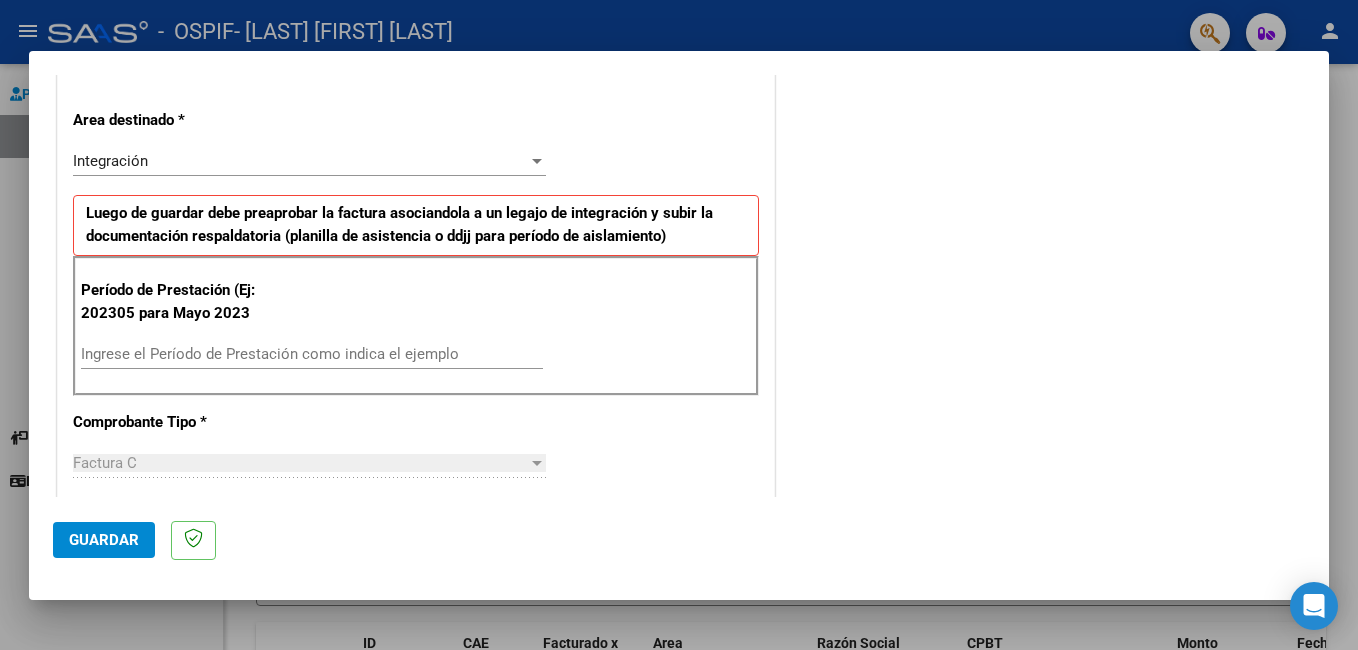 click on "Ingrese el Período de Prestación como indica el ejemplo" at bounding box center (312, 354) 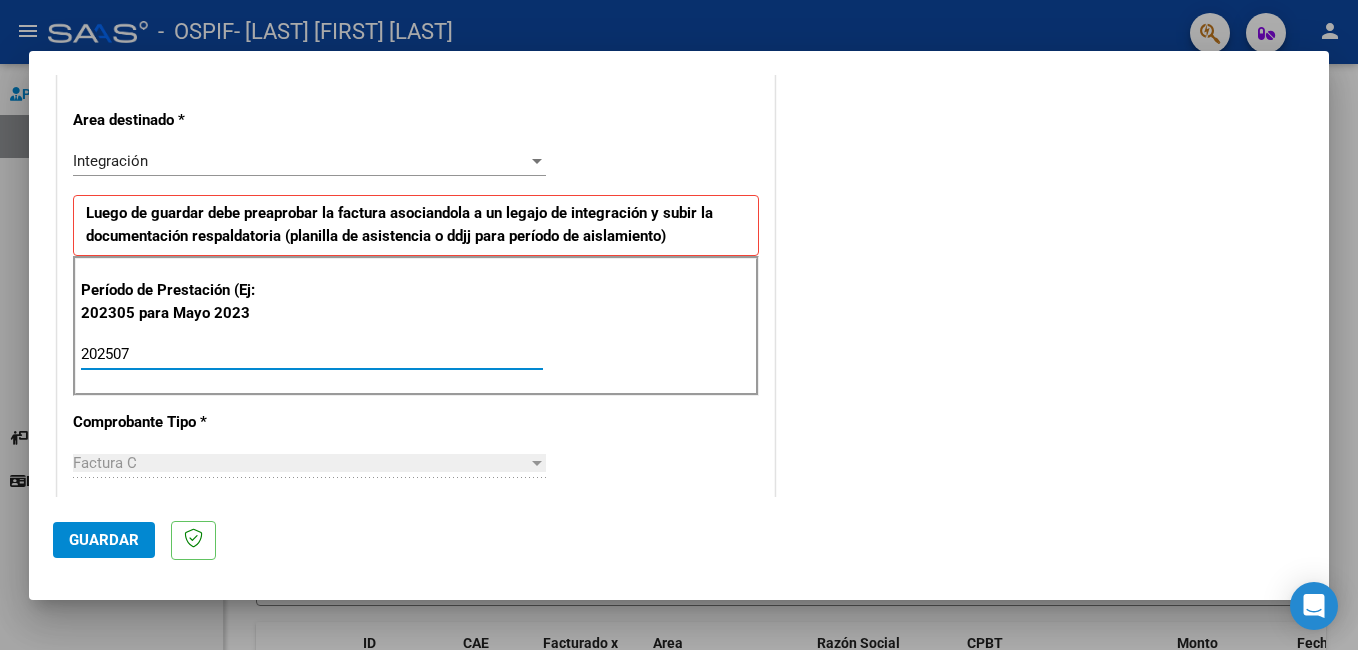 type on "202507" 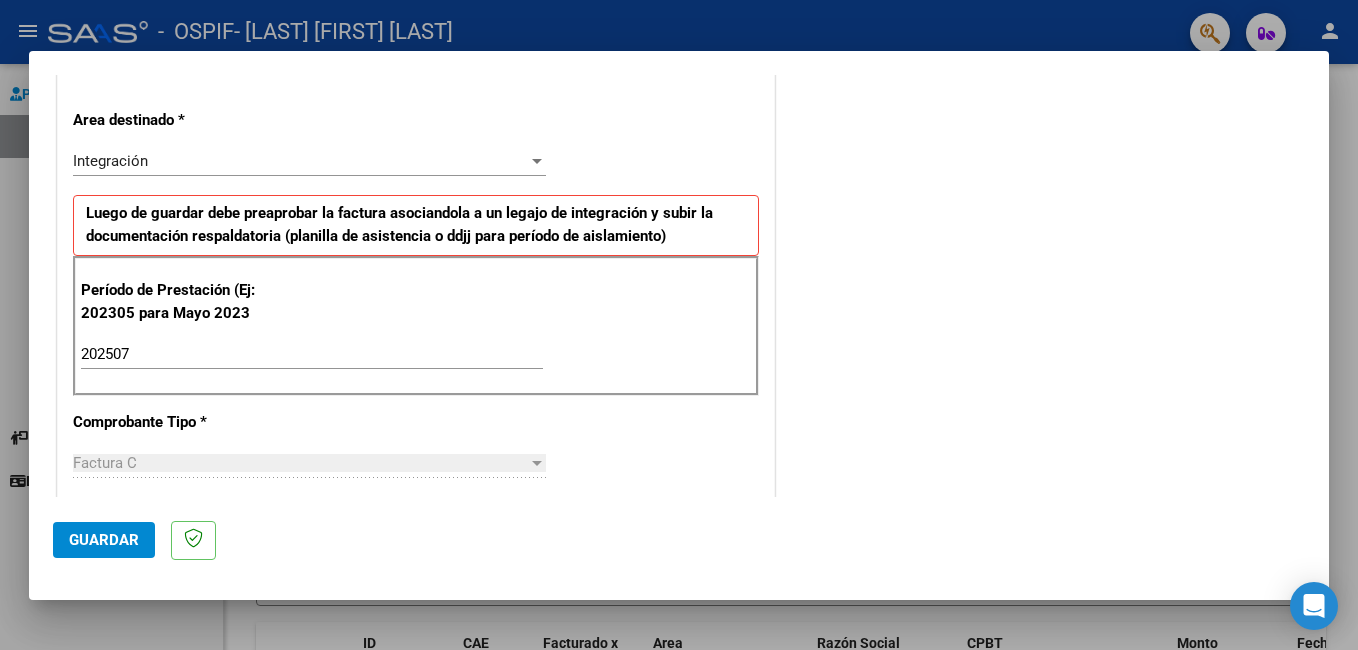 click on "202507 Ingrese el Período de Prestación como indica el ejemplo" at bounding box center [312, 363] 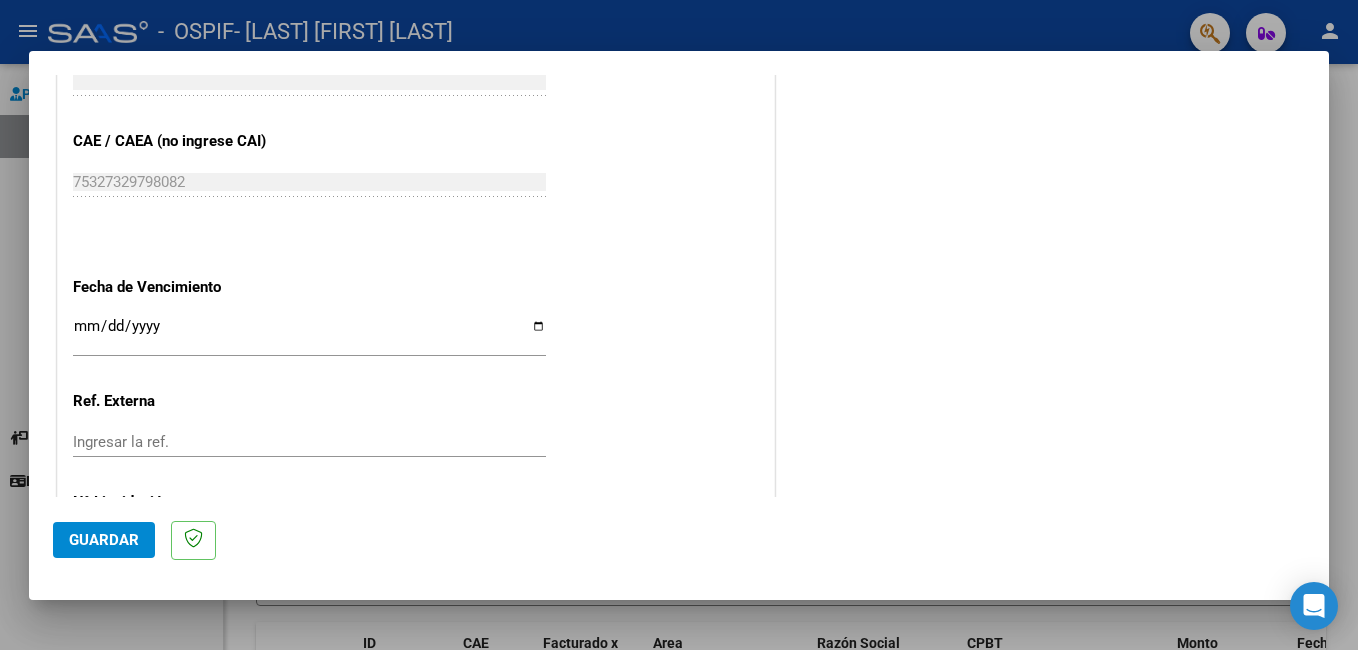 scroll, scrollTop: 1300, scrollLeft: 0, axis: vertical 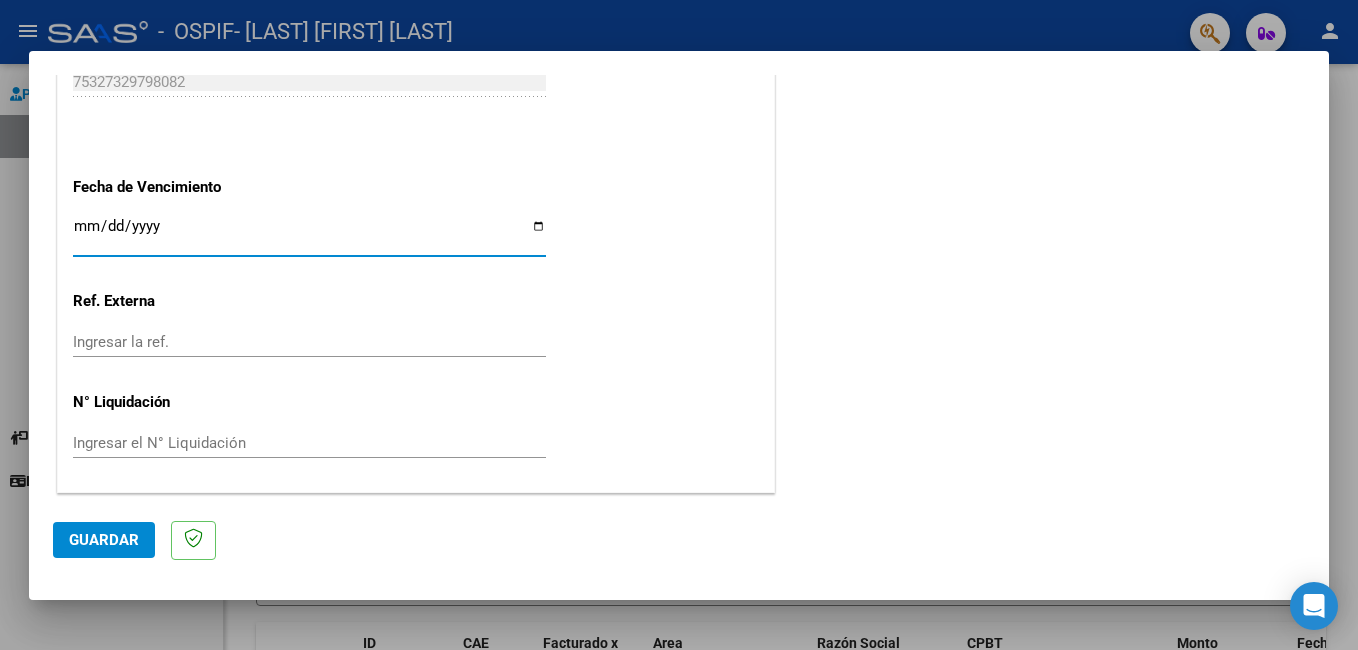 click on "Ingresar la fecha" at bounding box center (309, 234) 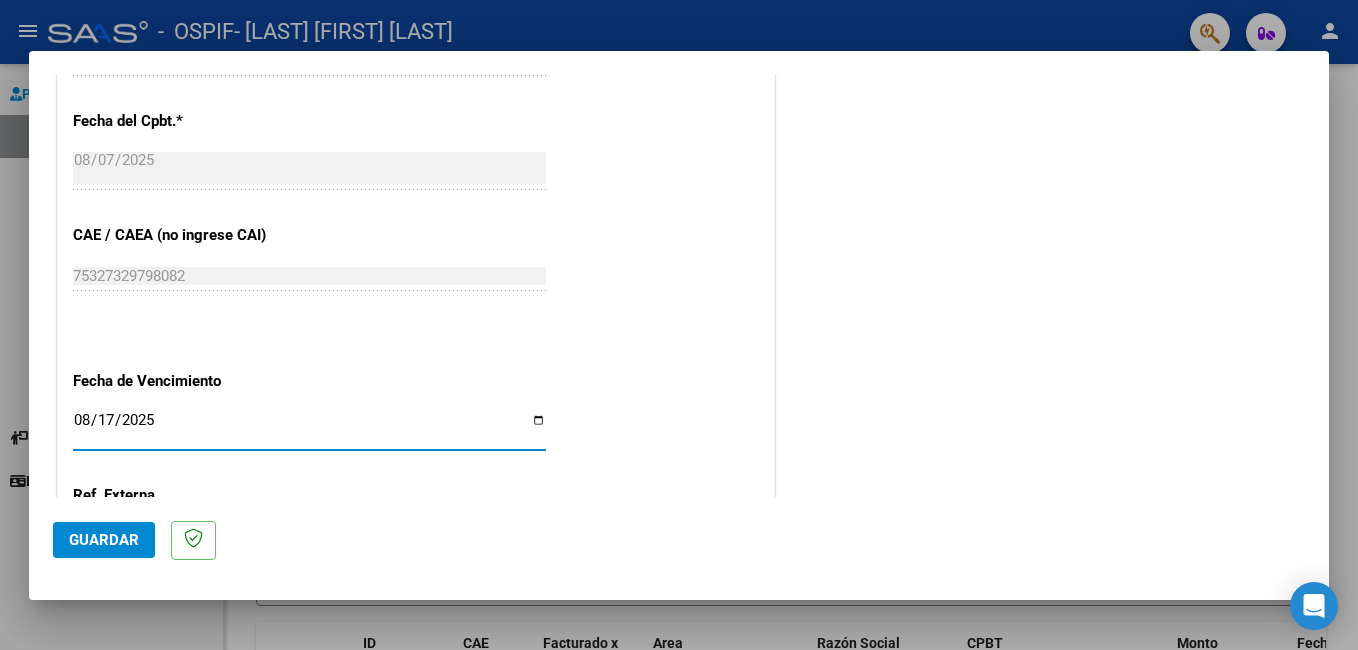 scroll, scrollTop: 1100, scrollLeft: 0, axis: vertical 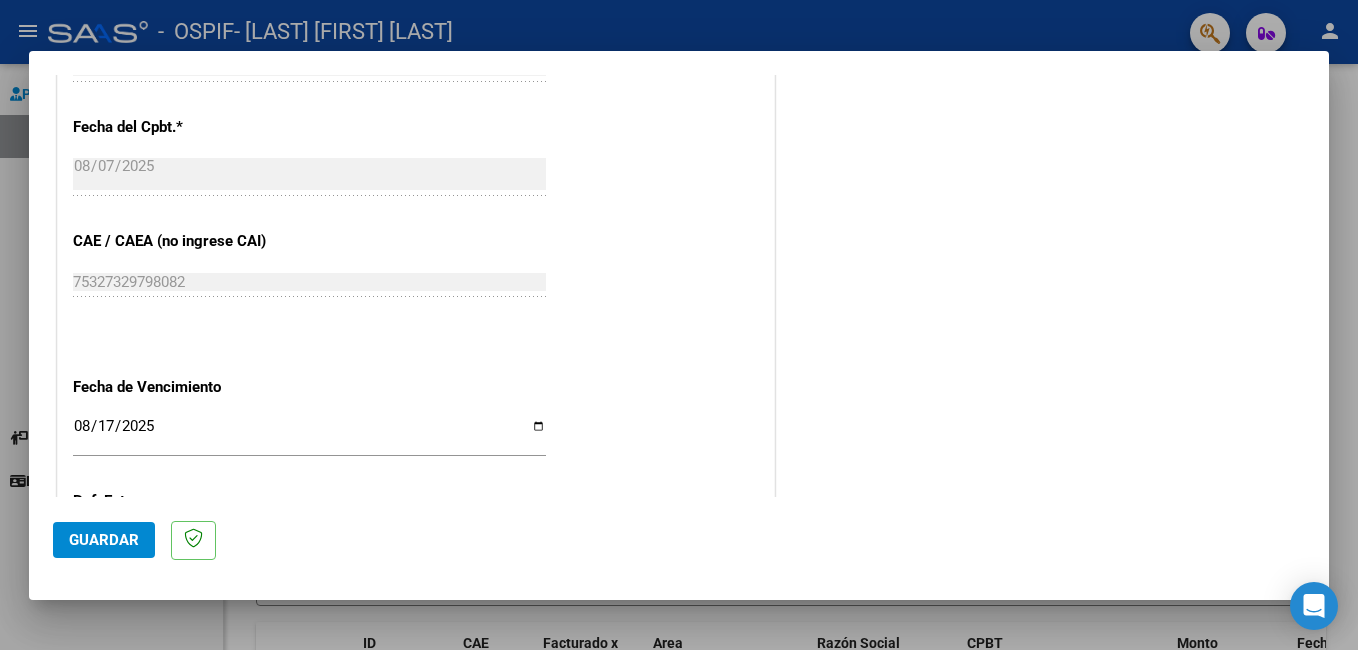 click on "CUIT  *   [CUIT] Ingresar CUIT  ANALISIS PRESTADOR  Area destinado * Integración Seleccionar Area Luego de guardar debe preaprobar la factura asociandola a un legajo de integración y subir la documentación respaldatoria (planilla de asistencia o ddjj para período de aislamiento)  Período de Prestación (Ej: 202305 para Mayo 2023    202507 Ingrese el Período de Prestación como indica el ejemplo   Comprobante Tipo * Factura C Seleccionar Tipo Punto de Venta  *   8 Ingresar el Nro.  Número  *   464 Ingresar el Nro.  Monto  *   $ 185.932,04 Ingresar el monto  Fecha del Cpbt.  *   2025-08-07 Ingresar la fecha  CAE / CAEA (no ingrese CAI)    75327329798082 Ingresar el CAE o CAEA (no ingrese CAI)  Fecha de Vencimiento    2025-08-17 Ingresar la fecha  Ref. Externa    Ingresar la ref.  N° Liquidación    Ingresar el N° Liquidación" at bounding box center [416, -42] 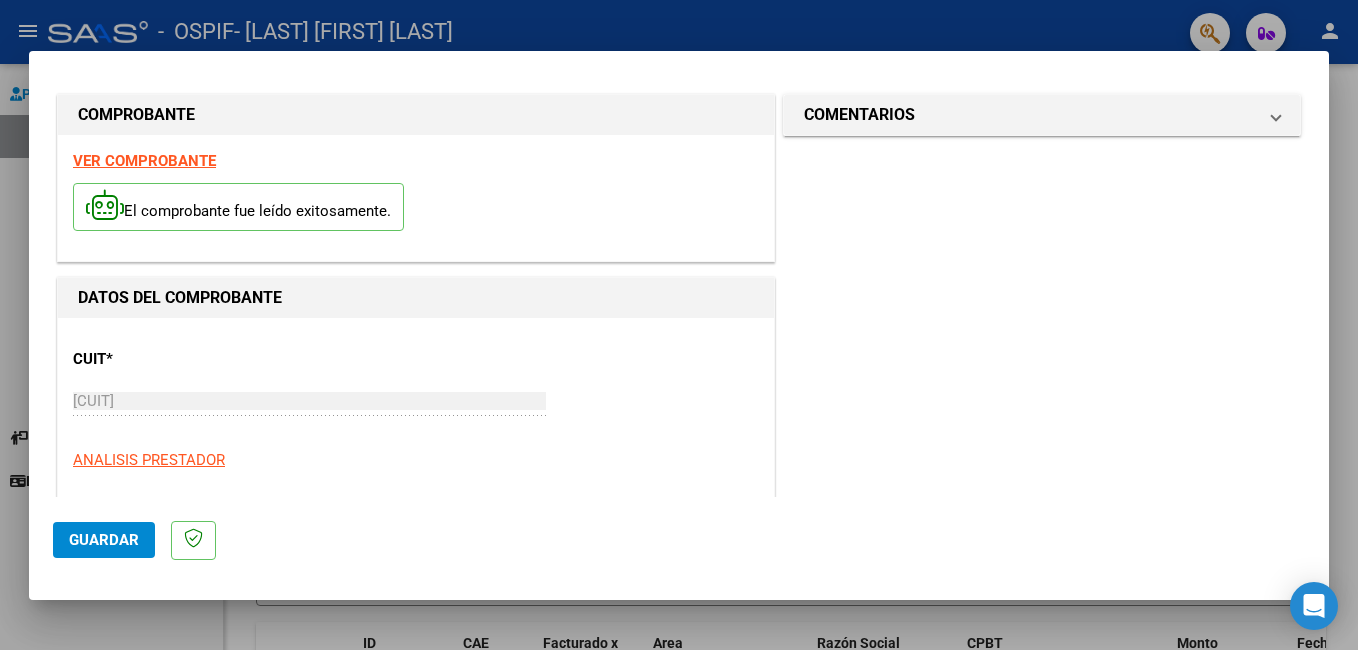 scroll, scrollTop: 0, scrollLeft: 0, axis: both 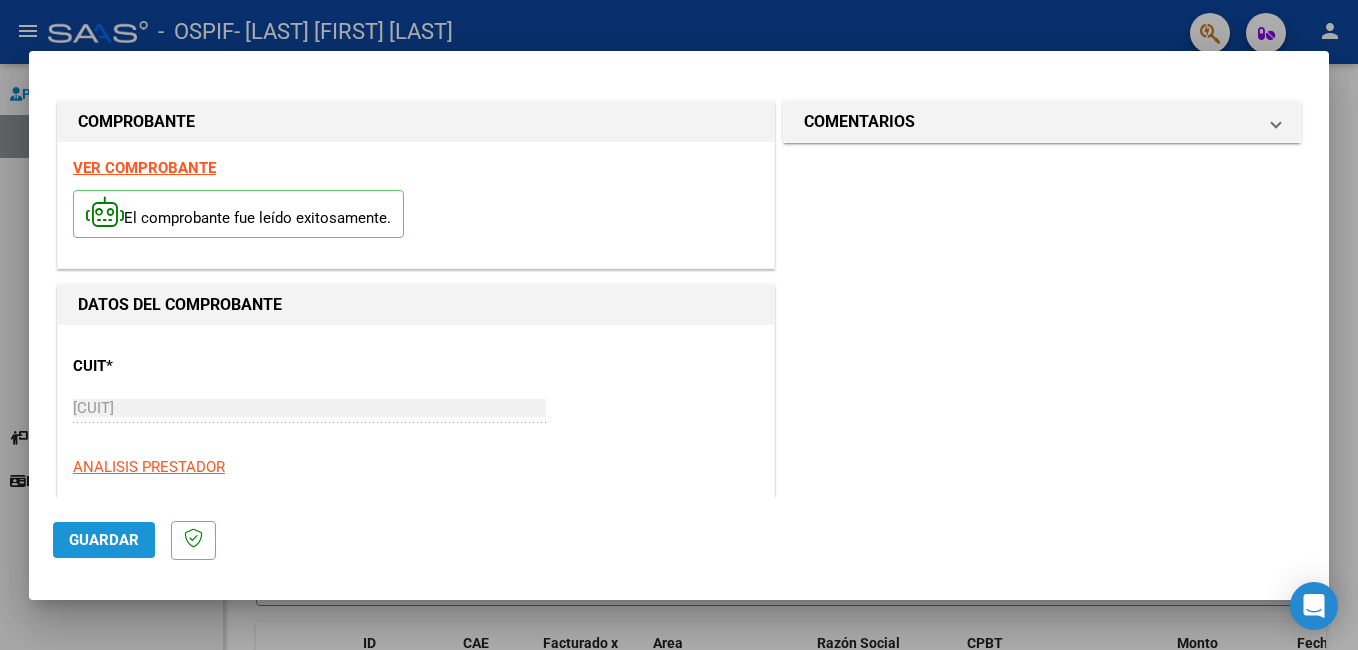 click on "Guardar" 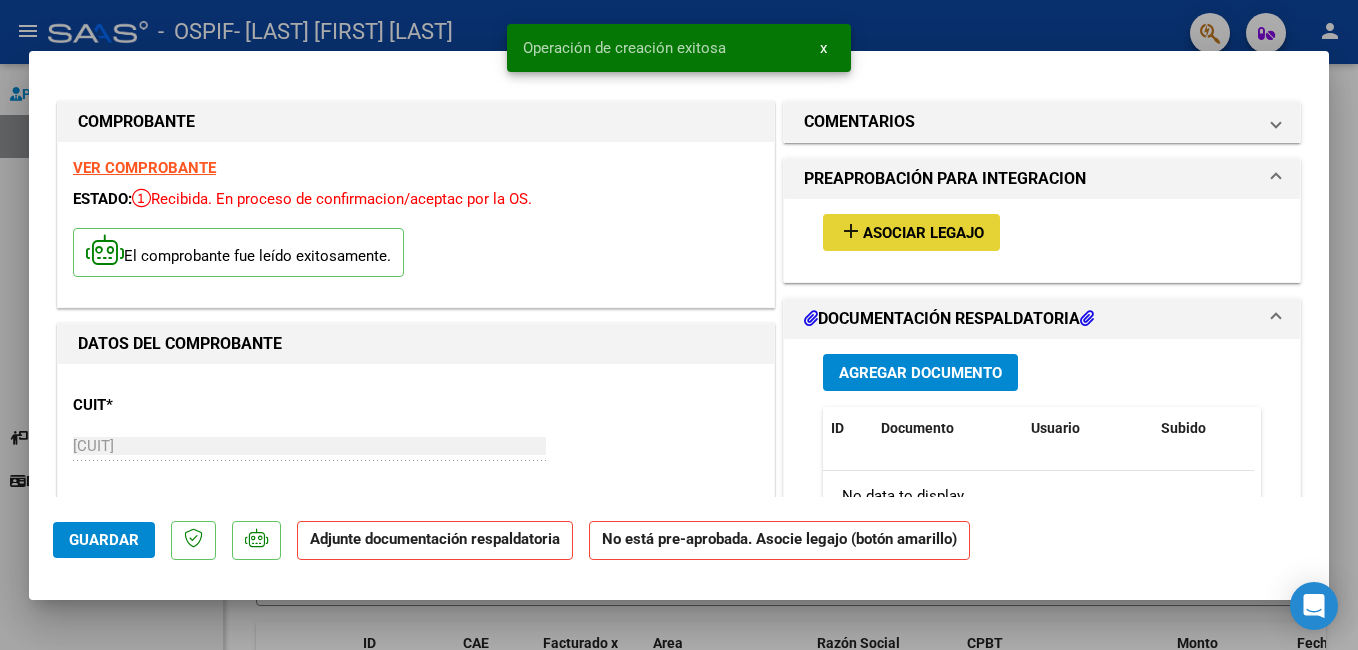 click on "Asociar Legajo" at bounding box center (923, 233) 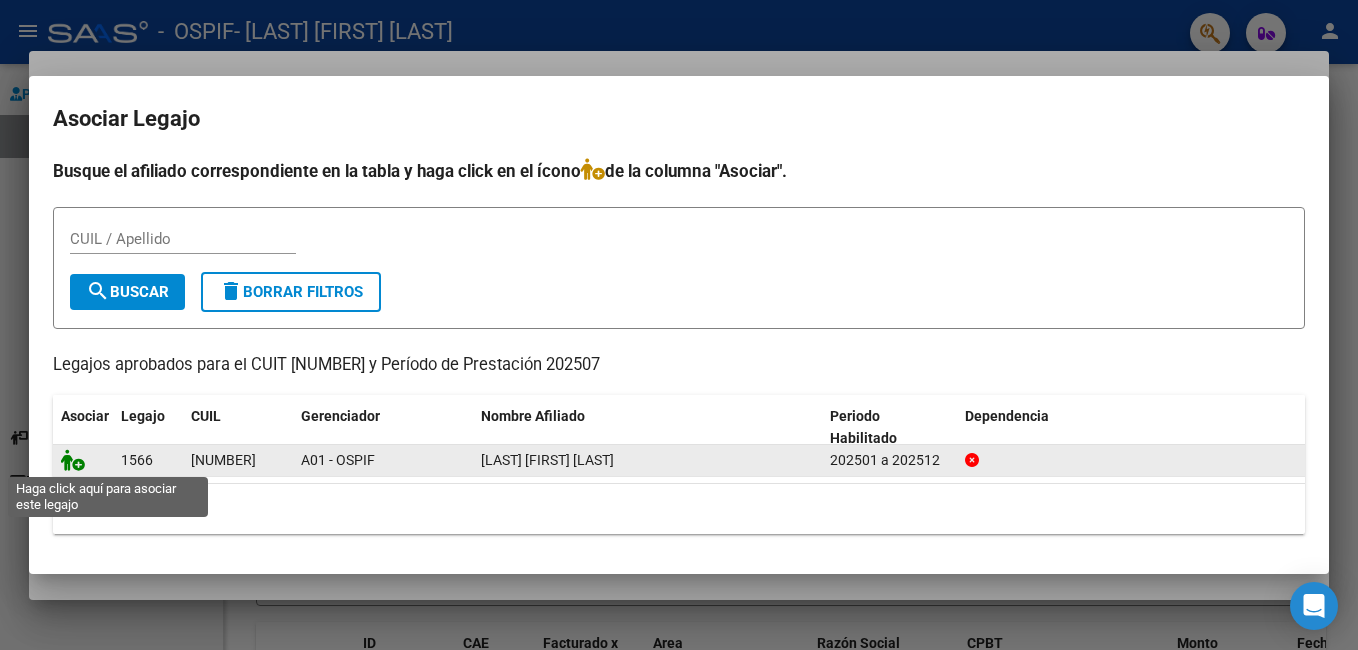click 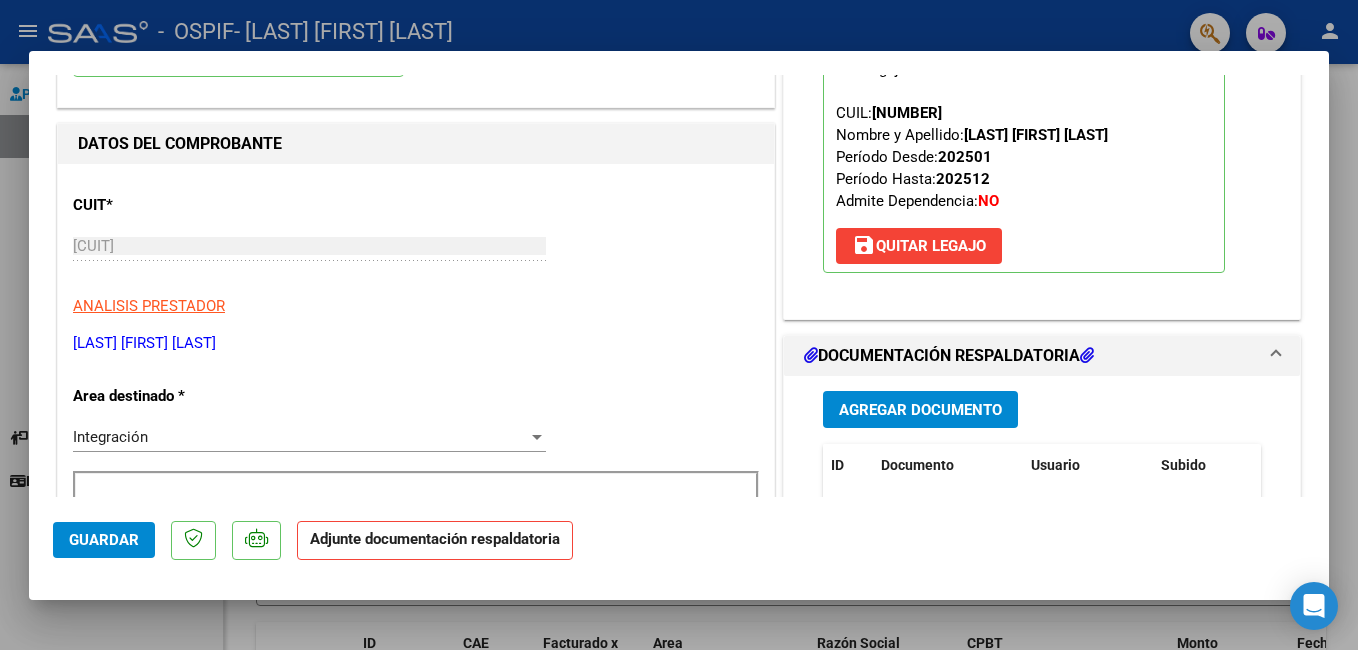 scroll, scrollTop: 300, scrollLeft: 0, axis: vertical 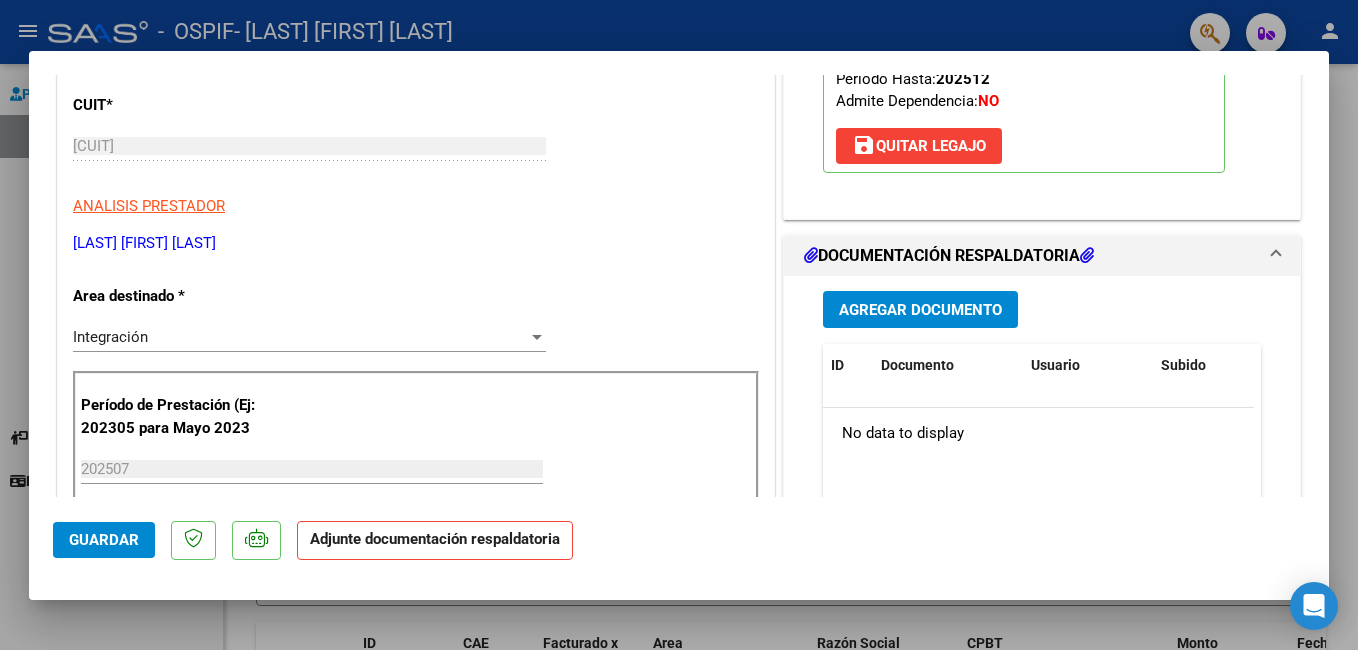 click on "Agregar Documento" at bounding box center [920, 310] 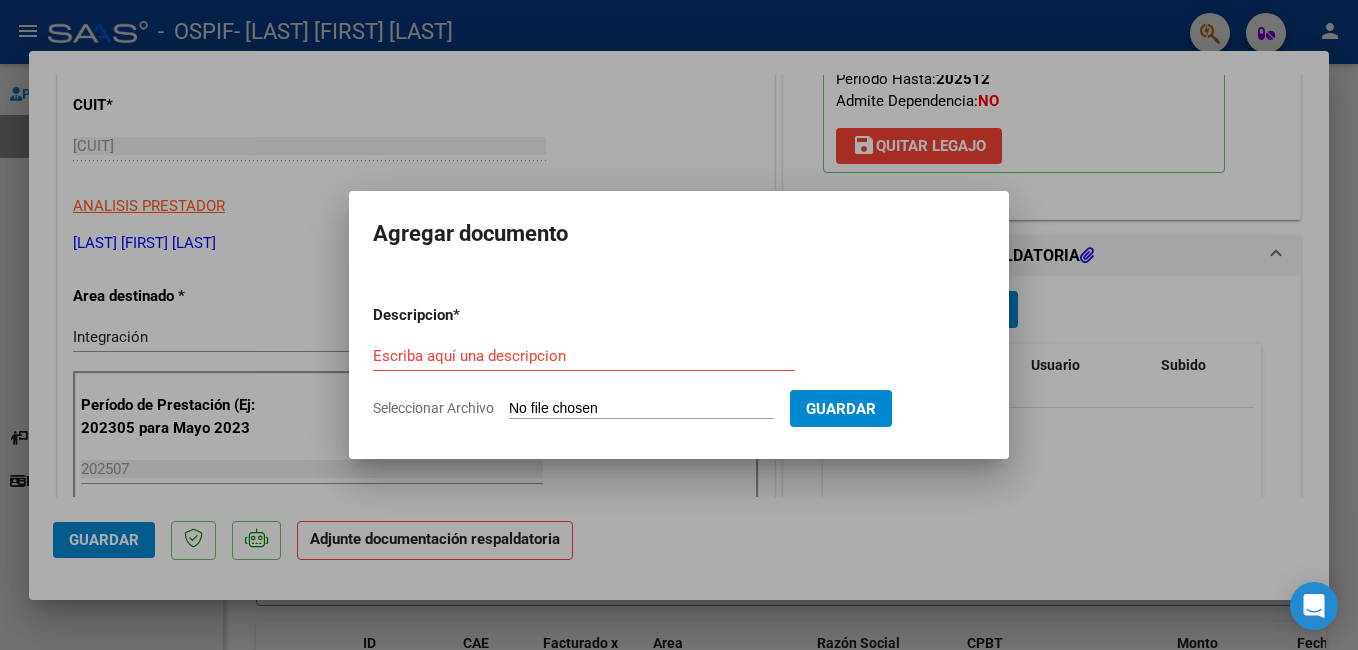 click on "Escriba aquí una descripcion" at bounding box center [584, 356] 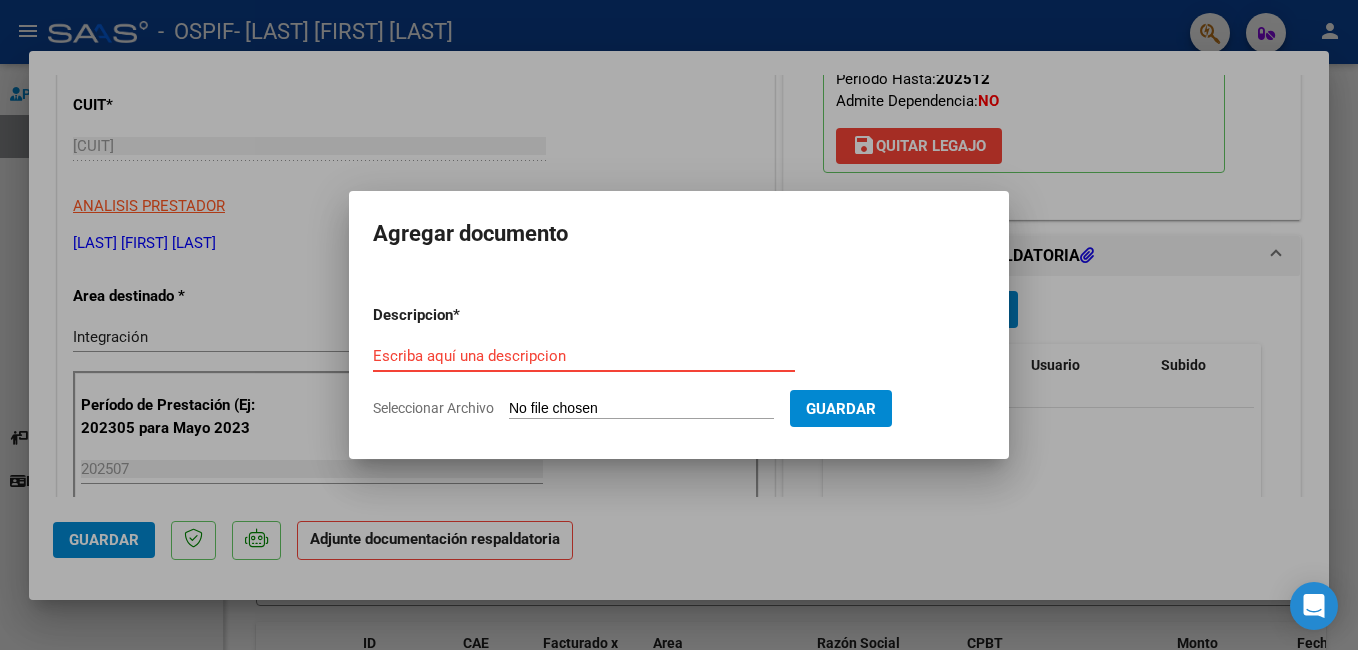 click on "Escriba aquí una descripcion" at bounding box center (584, 356) 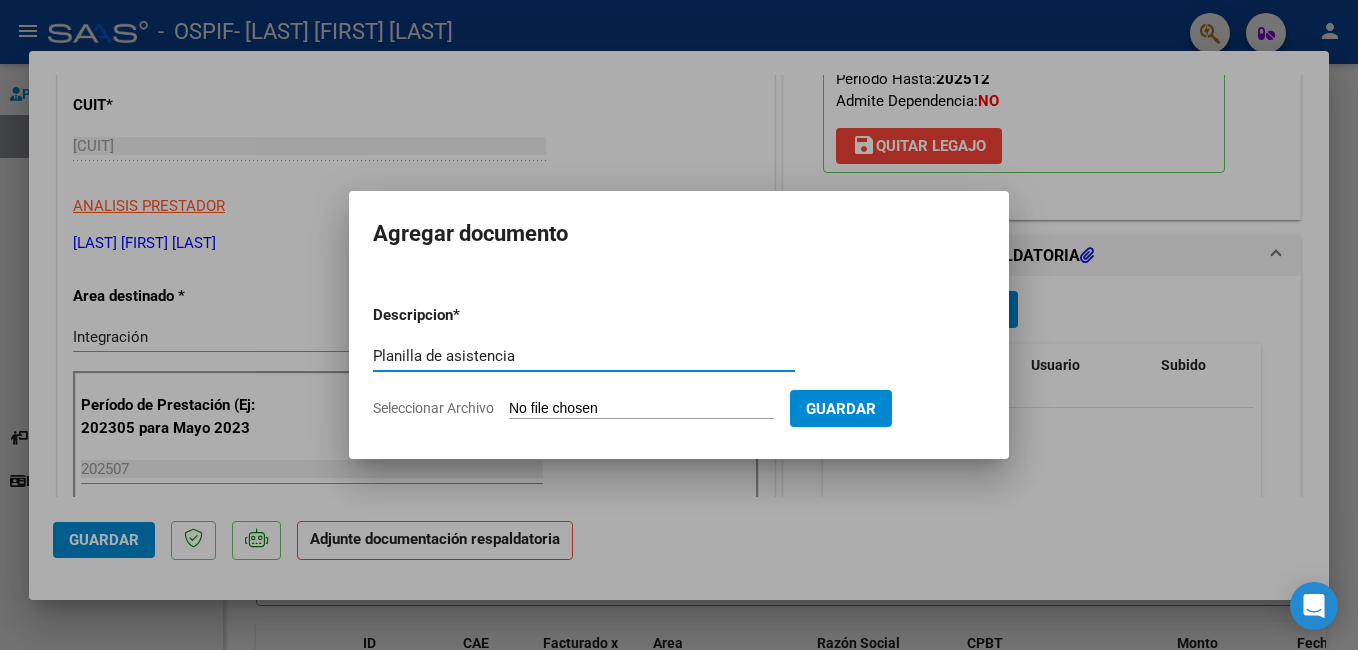 type on "Planilla de asistencia" 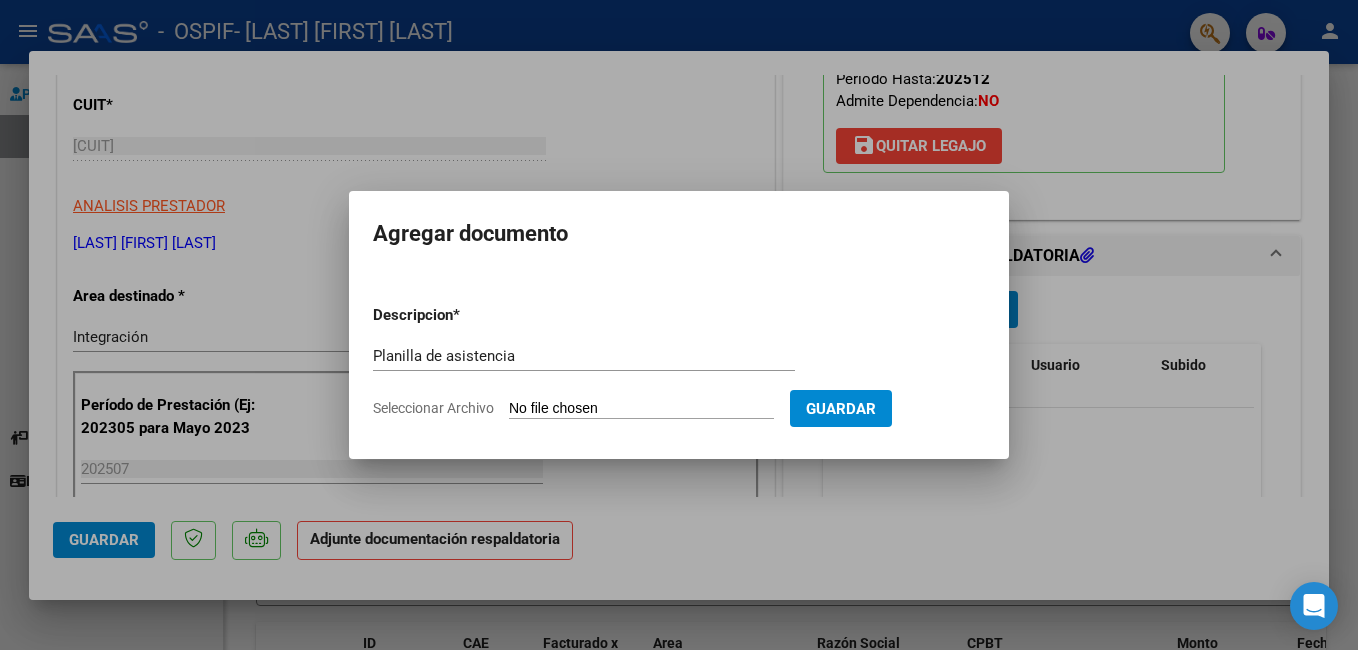 type on "C:\fakepath\ASIST - [LAST].pdf" 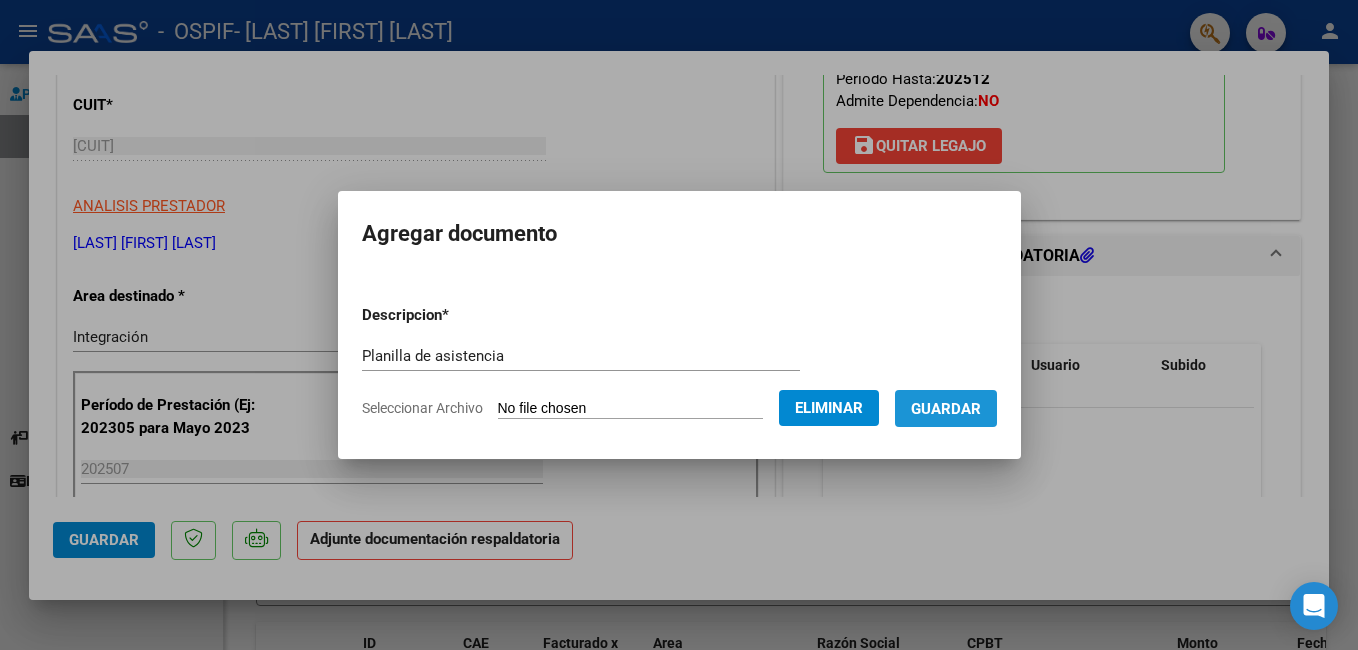 click on "Guardar" at bounding box center (946, 409) 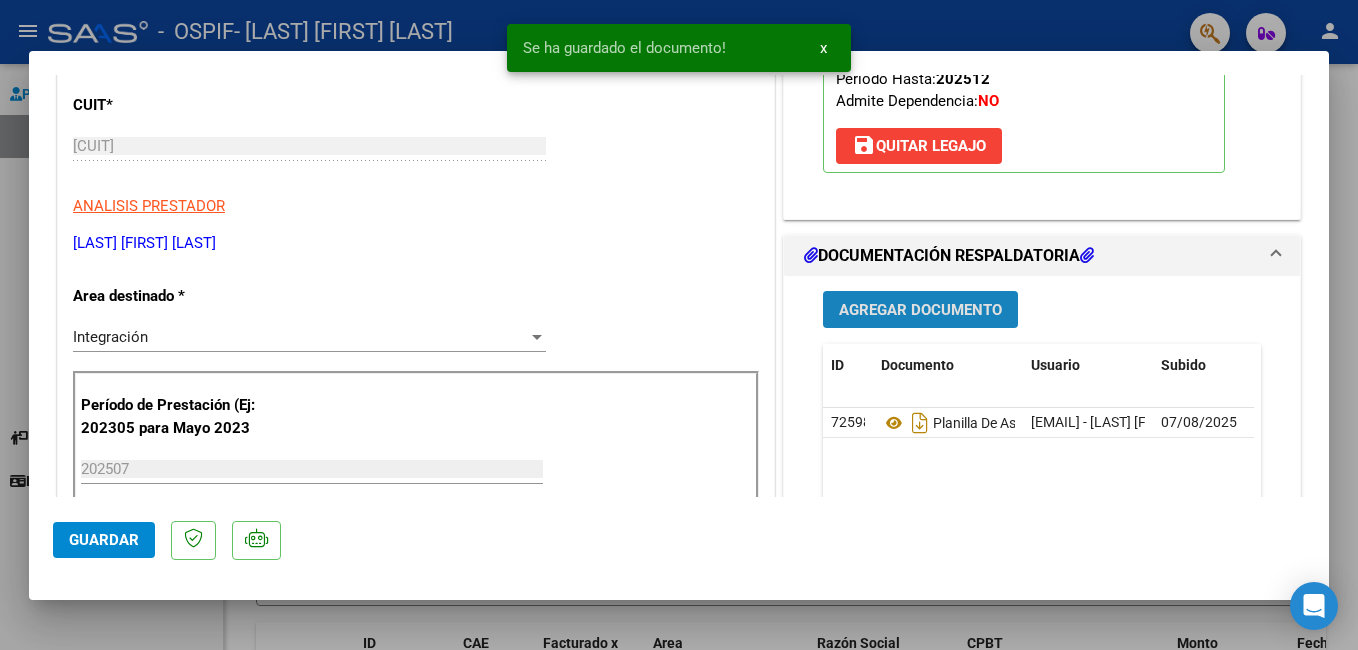 click on "Agregar Documento" at bounding box center [920, 309] 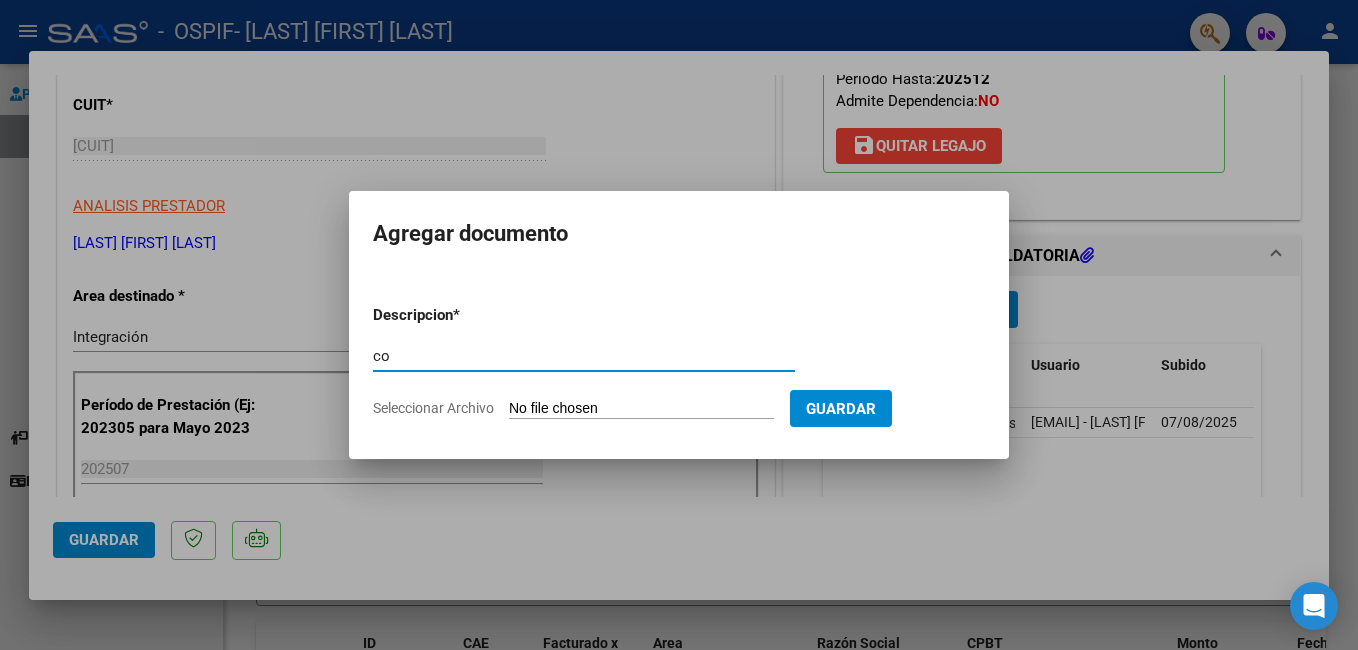 type on "c" 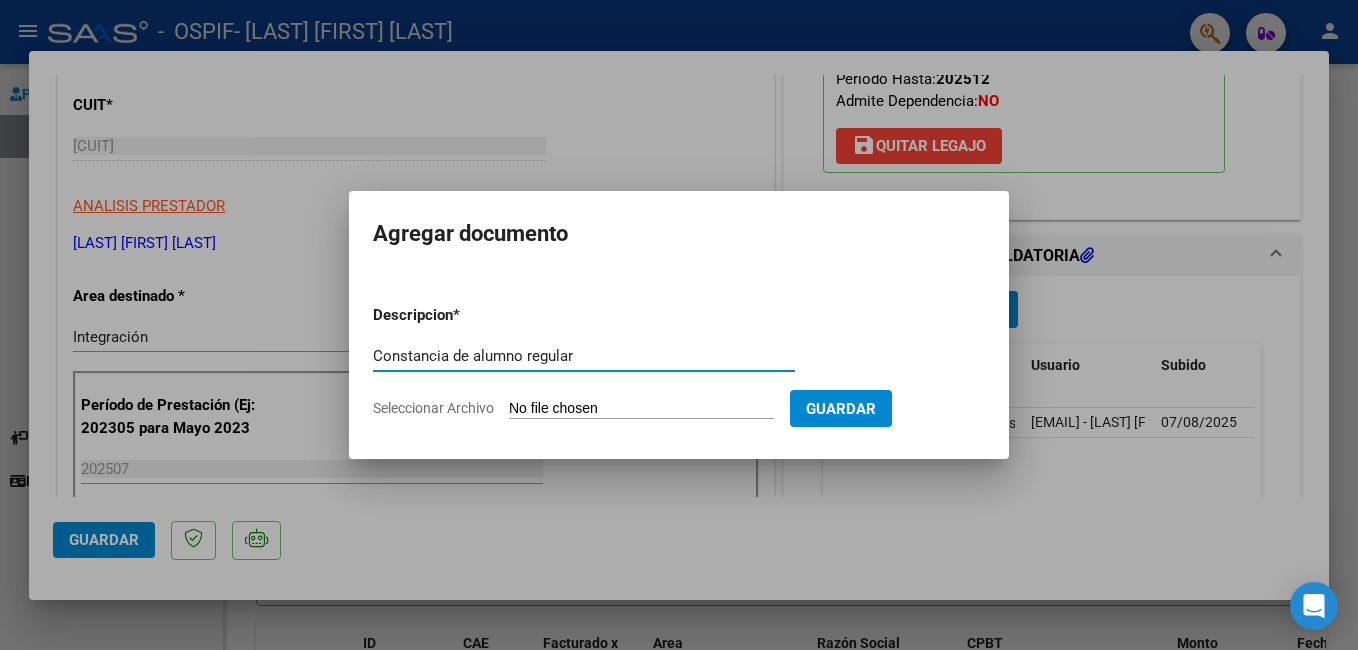type on "Constancia de alumno regular" 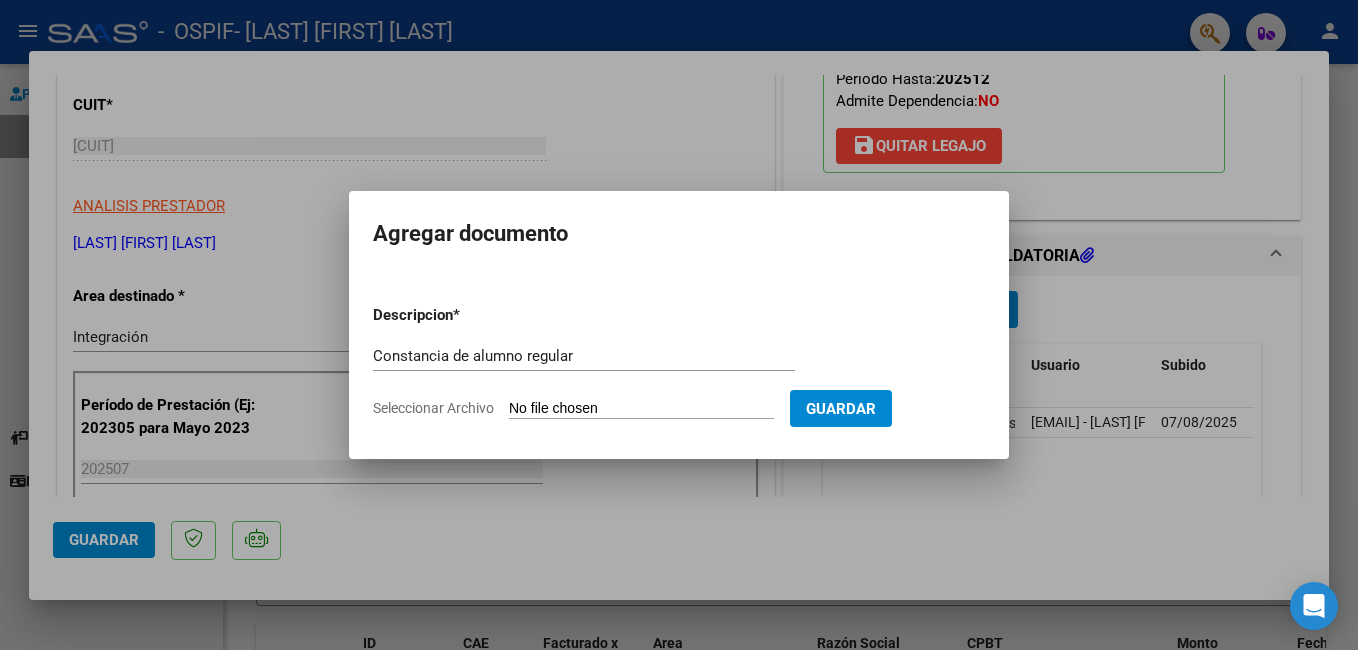 type on "C:\fakepath\CONST - [LAST].pdf" 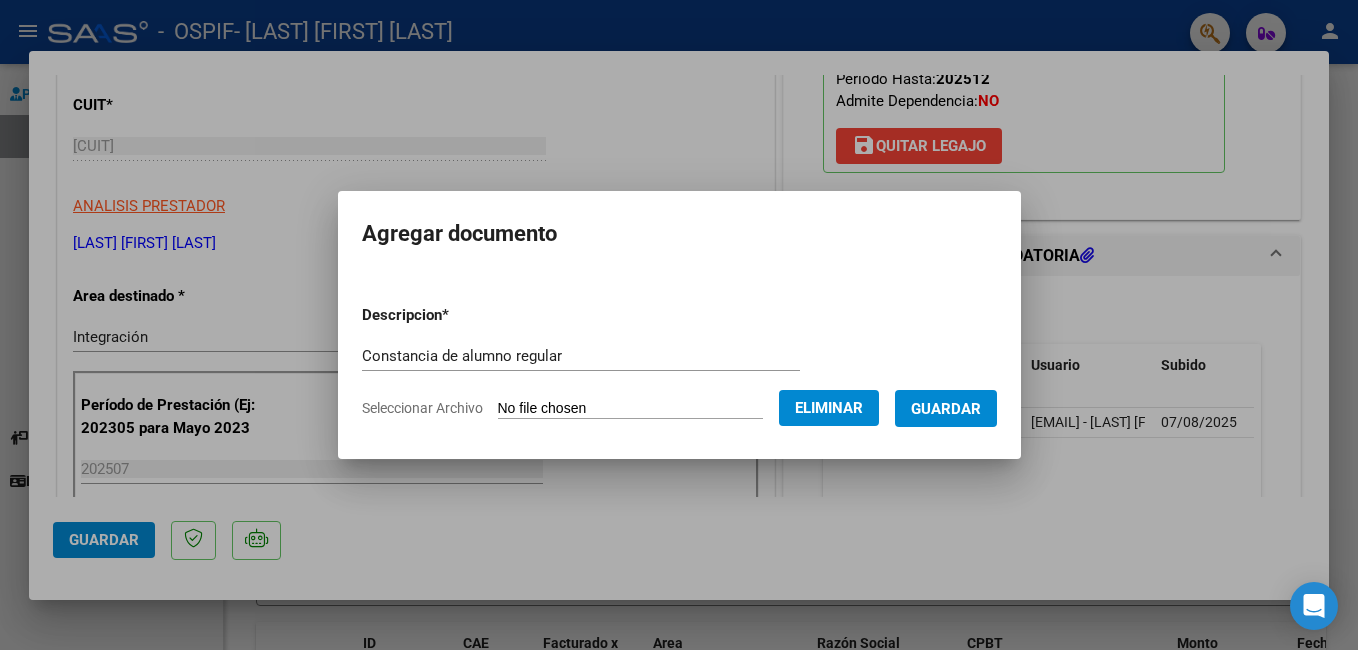 click on "Guardar" at bounding box center (946, 409) 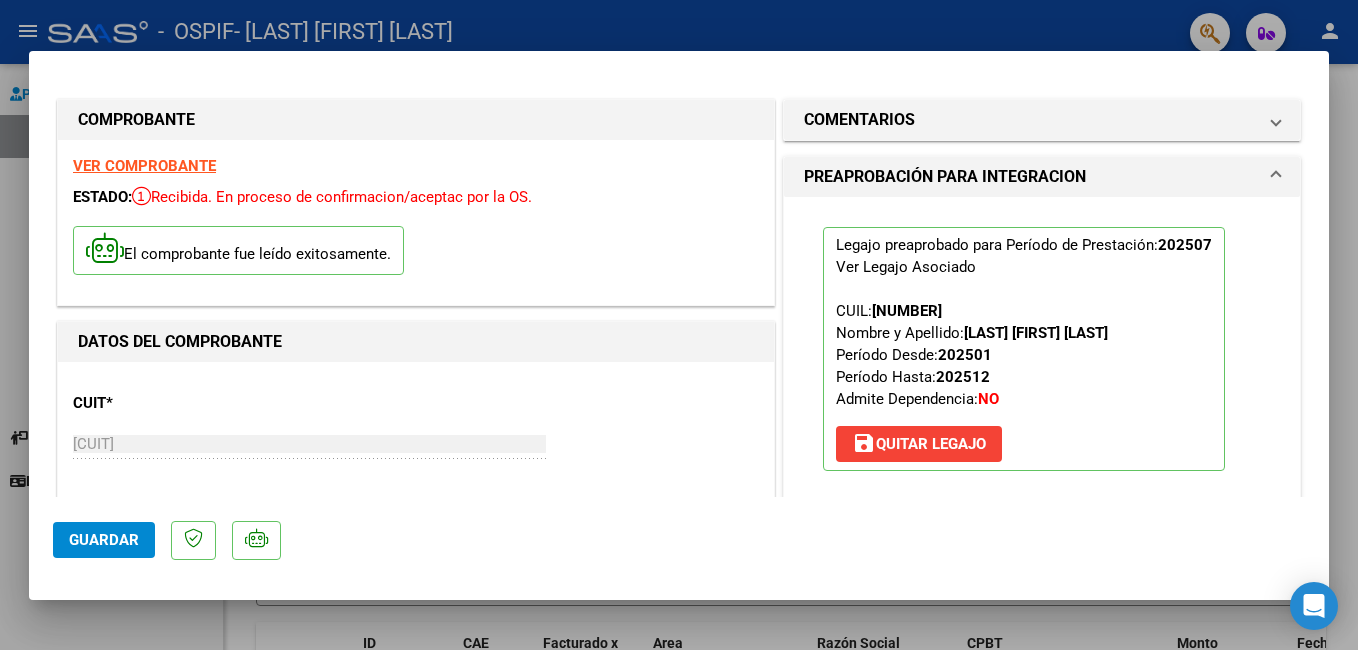 scroll, scrollTop: 0, scrollLeft: 0, axis: both 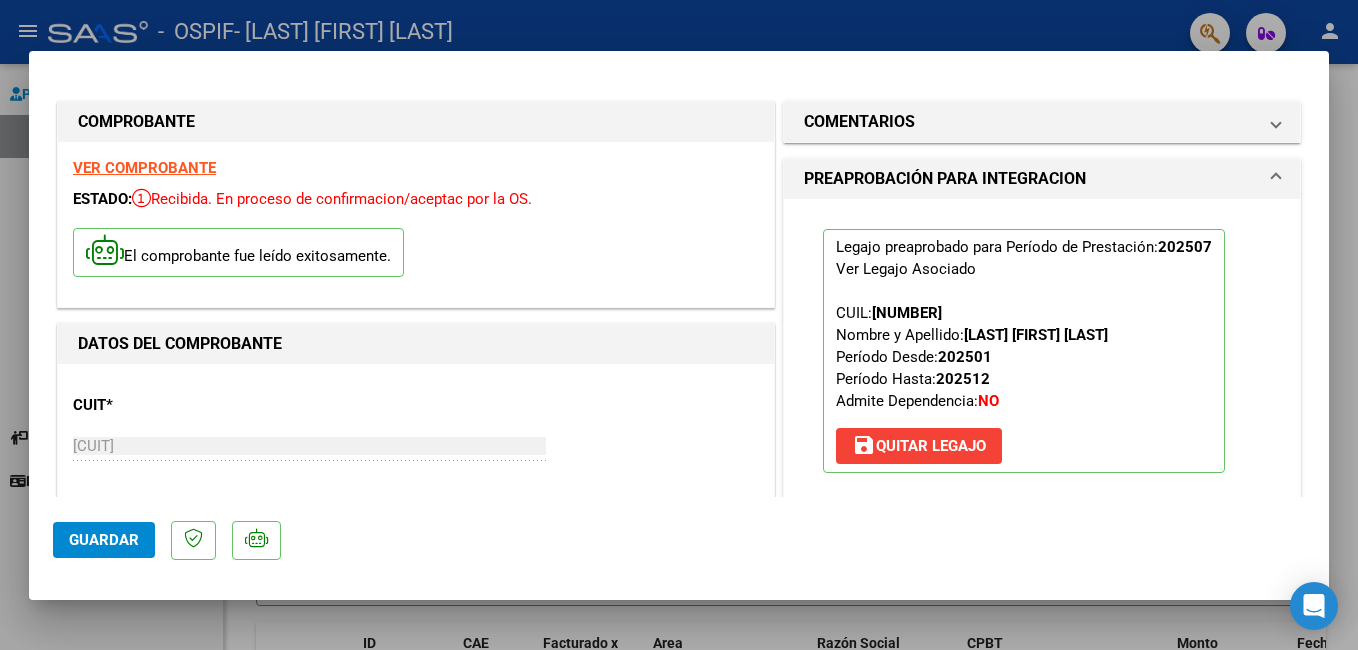 click on "Guardar" 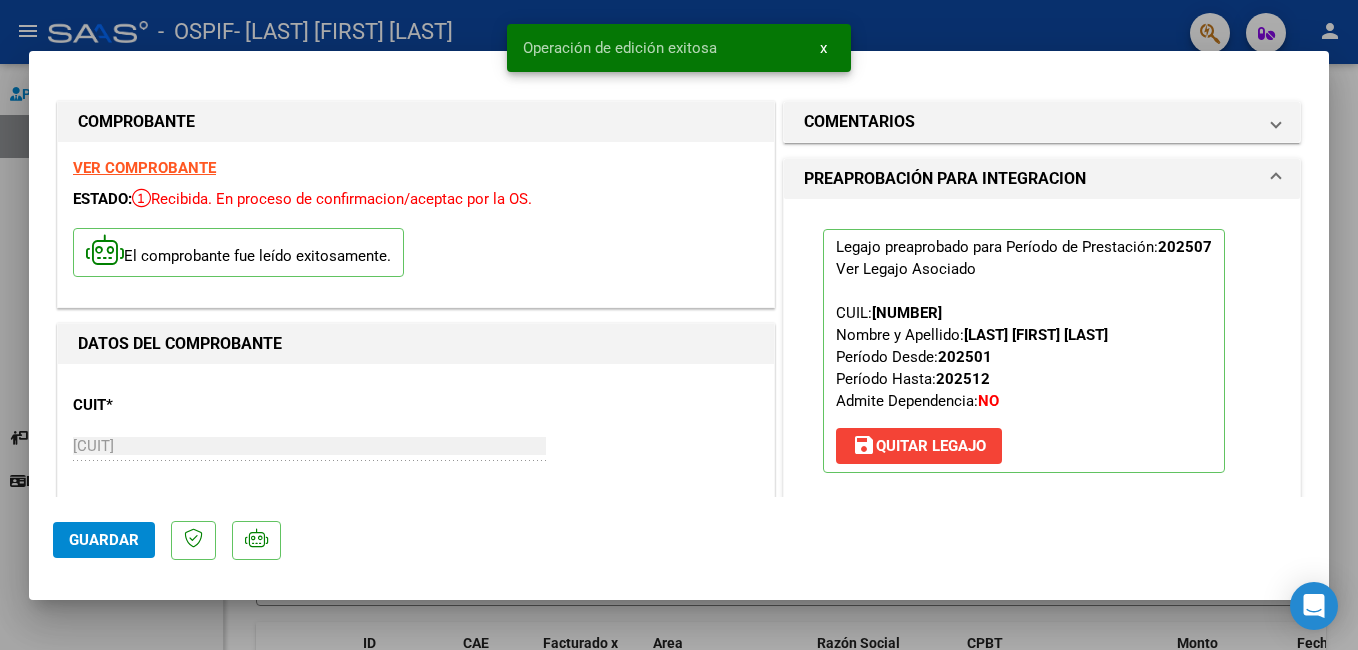 click at bounding box center (679, 325) 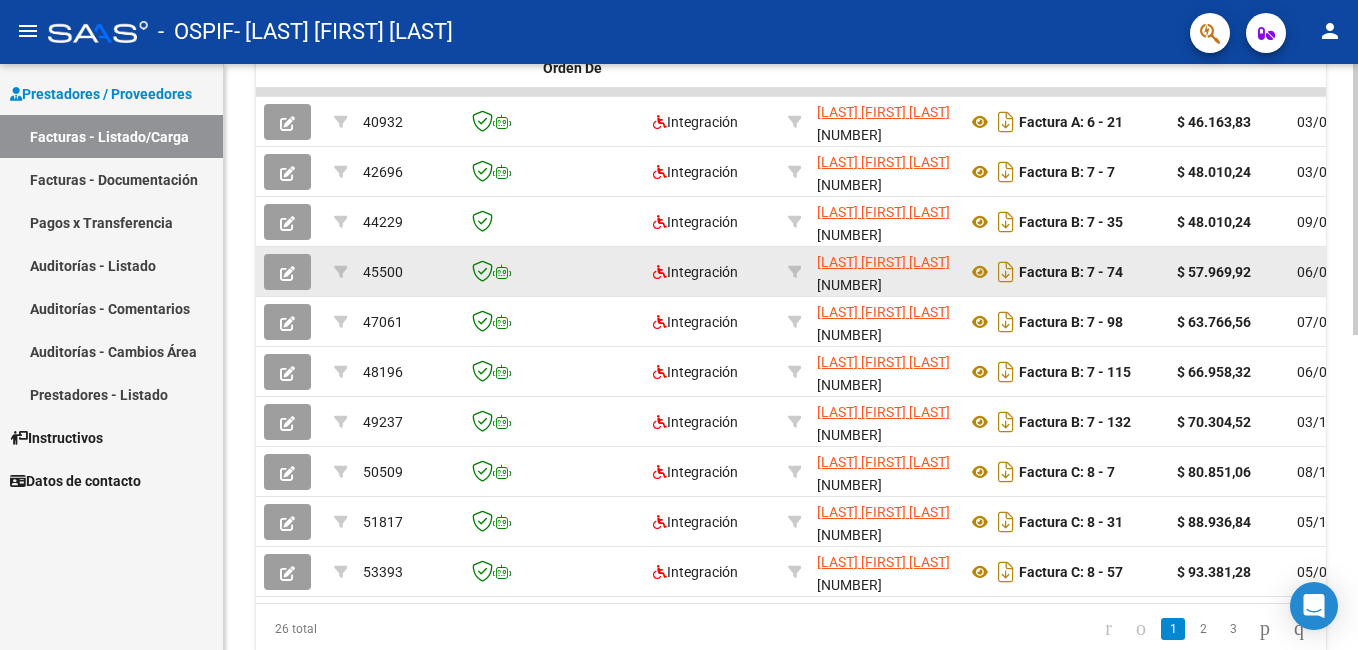 scroll, scrollTop: 600, scrollLeft: 0, axis: vertical 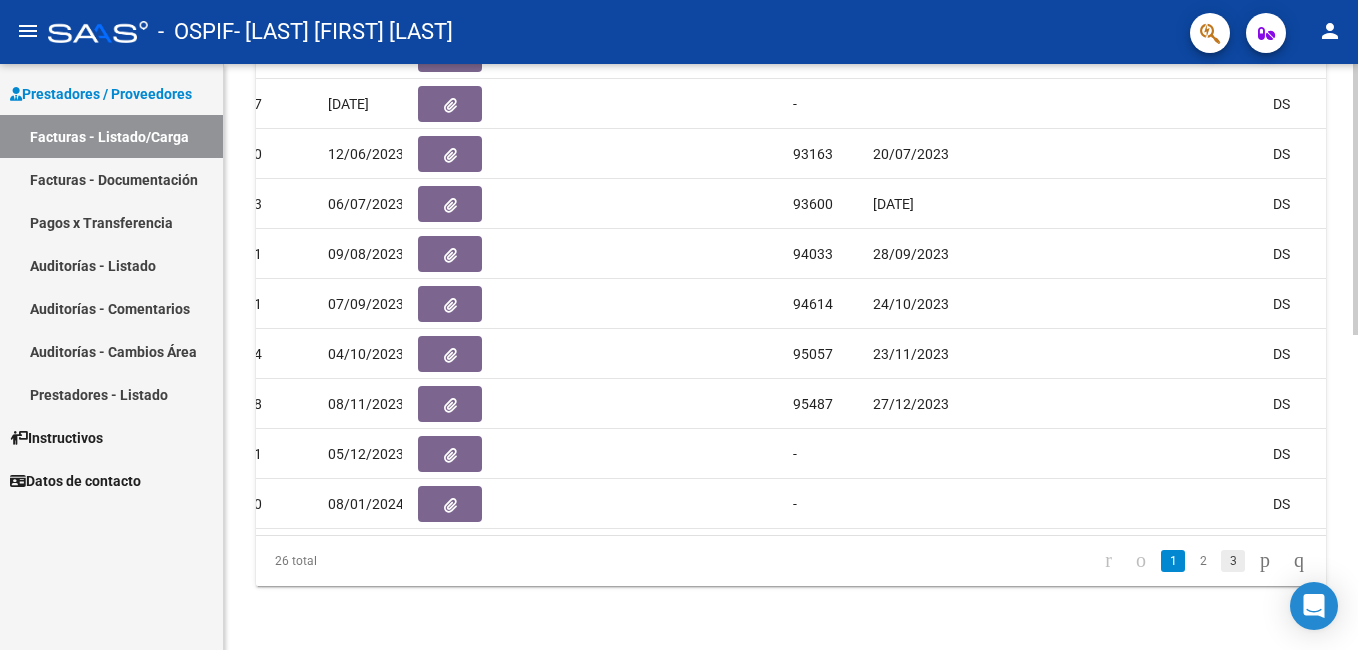 click on "3" 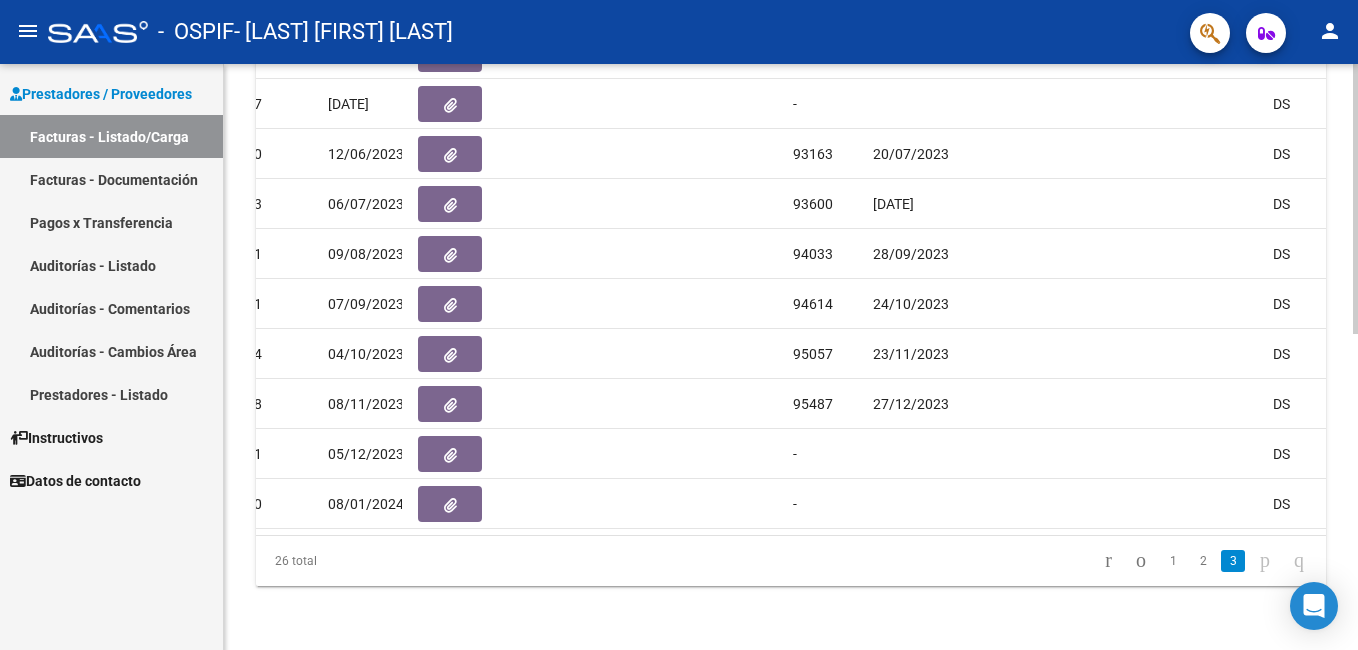 scroll, scrollTop: 482, scrollLeft: 0, axis: vertical 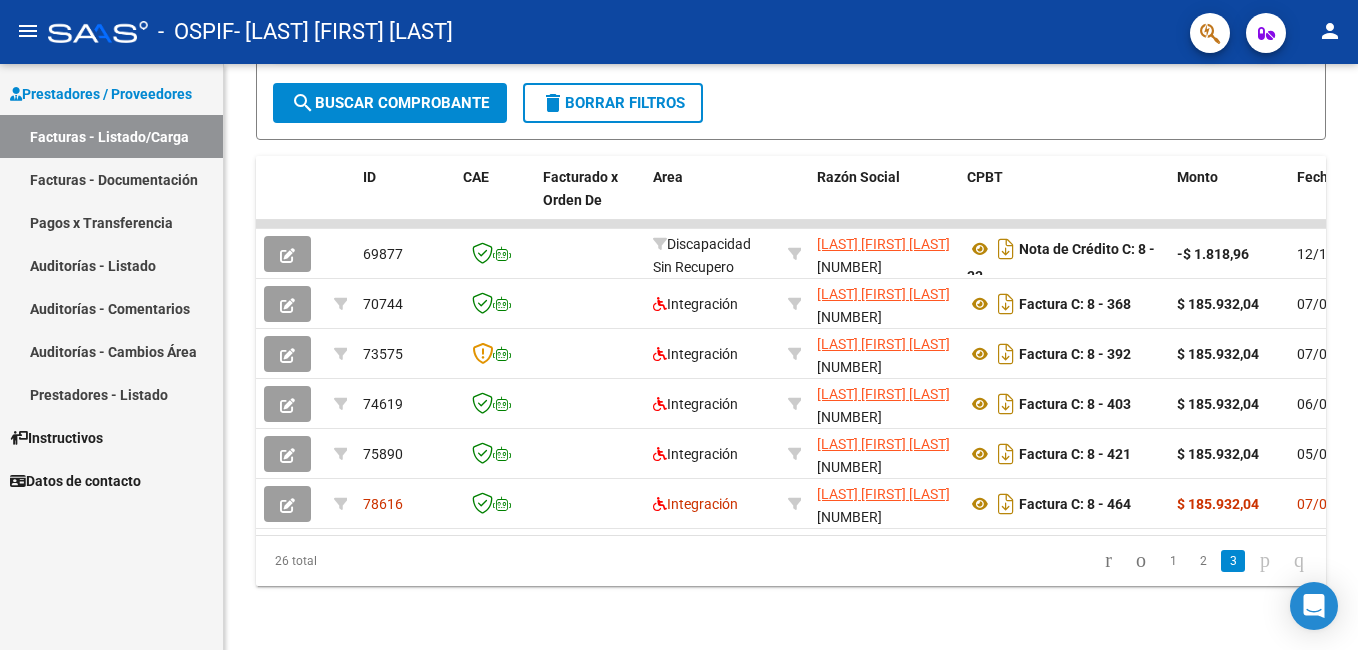 drag, startPoint x: 412, startPoint y: 537, endPoint x: 477, endPoint y: 539, distance: 65.03076 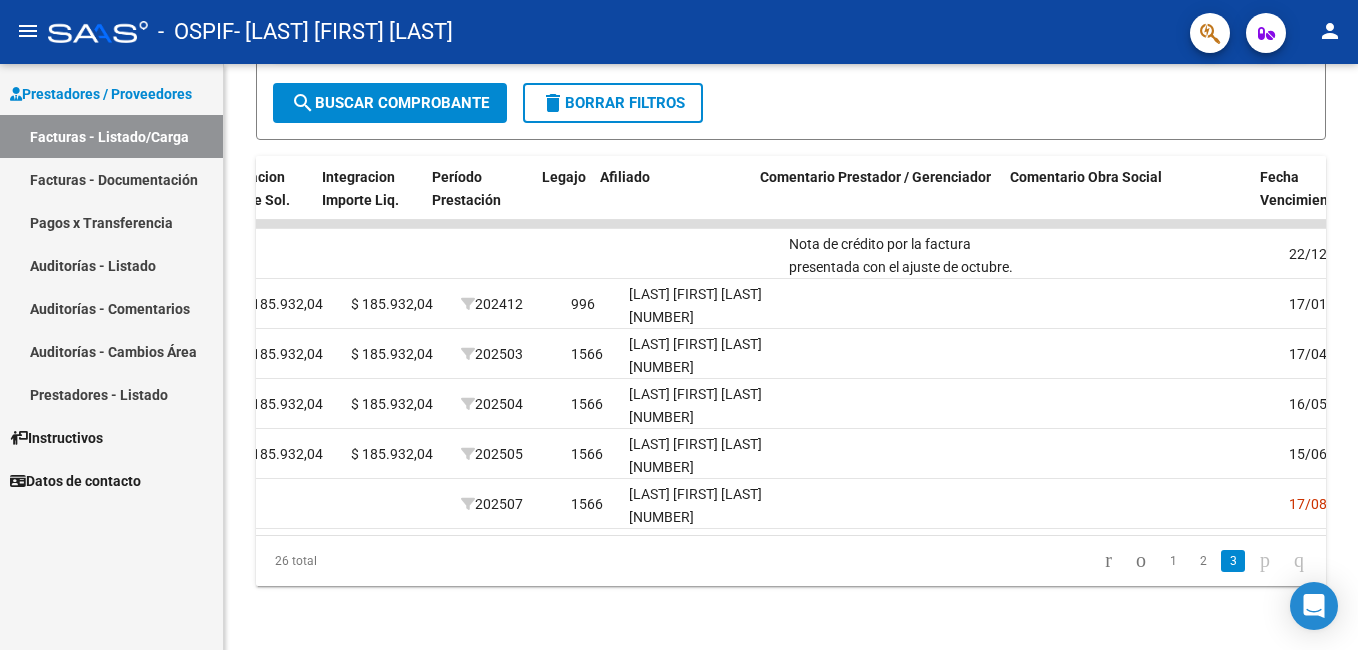 scroll, scrollTop: 0, scrollLeft: 2434, axis: horizontal 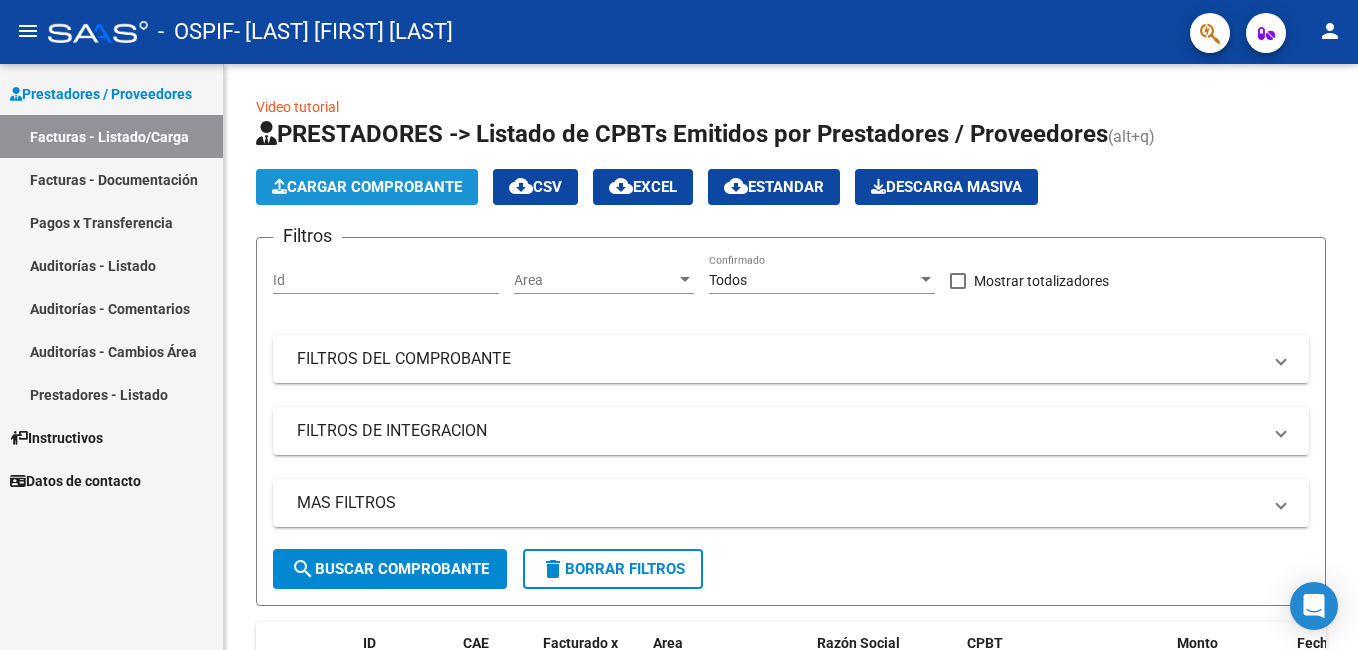 click on "Cargar Comprobante" 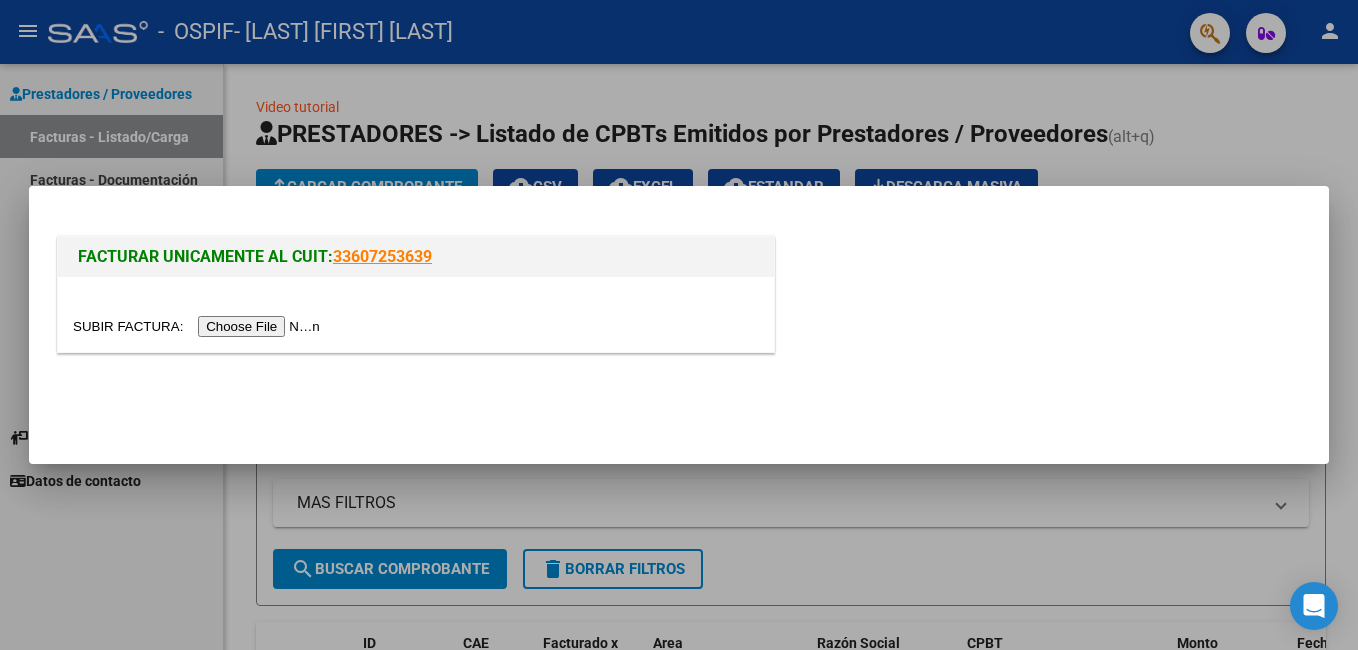 click at bounding box center (199, 326) 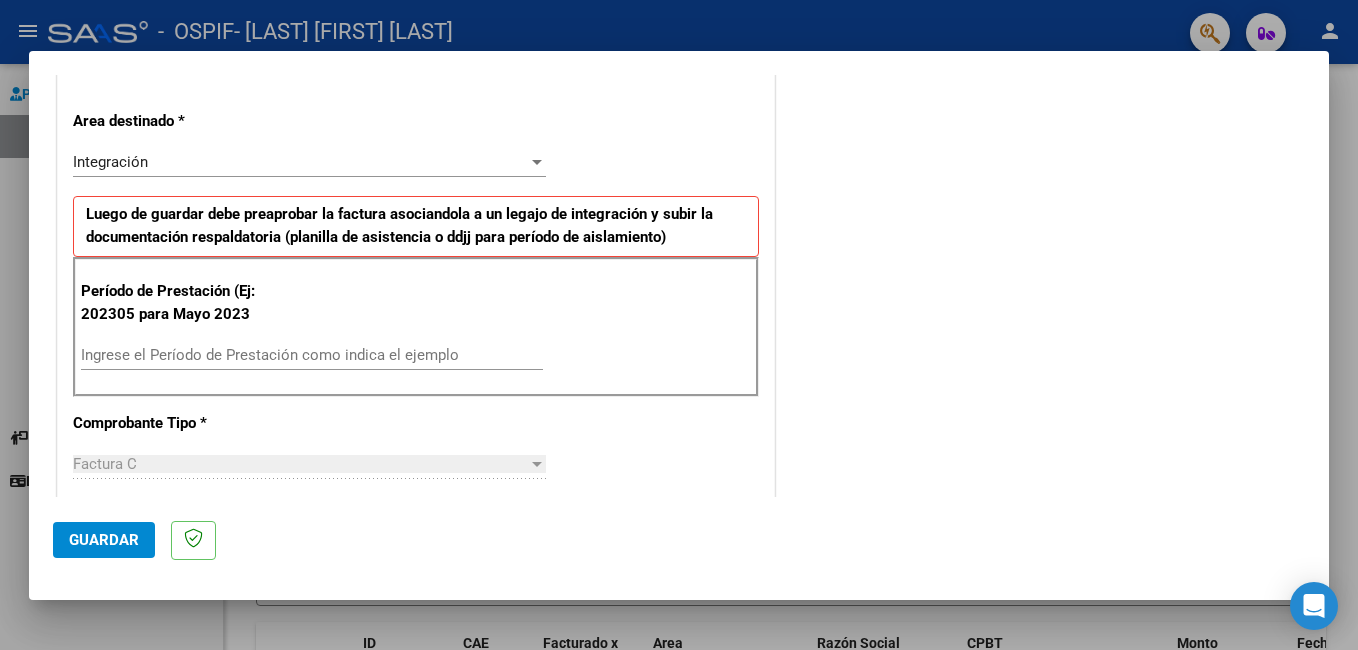 scroll, scrollTop: 400, scrollLeft: 0, axis: vertical 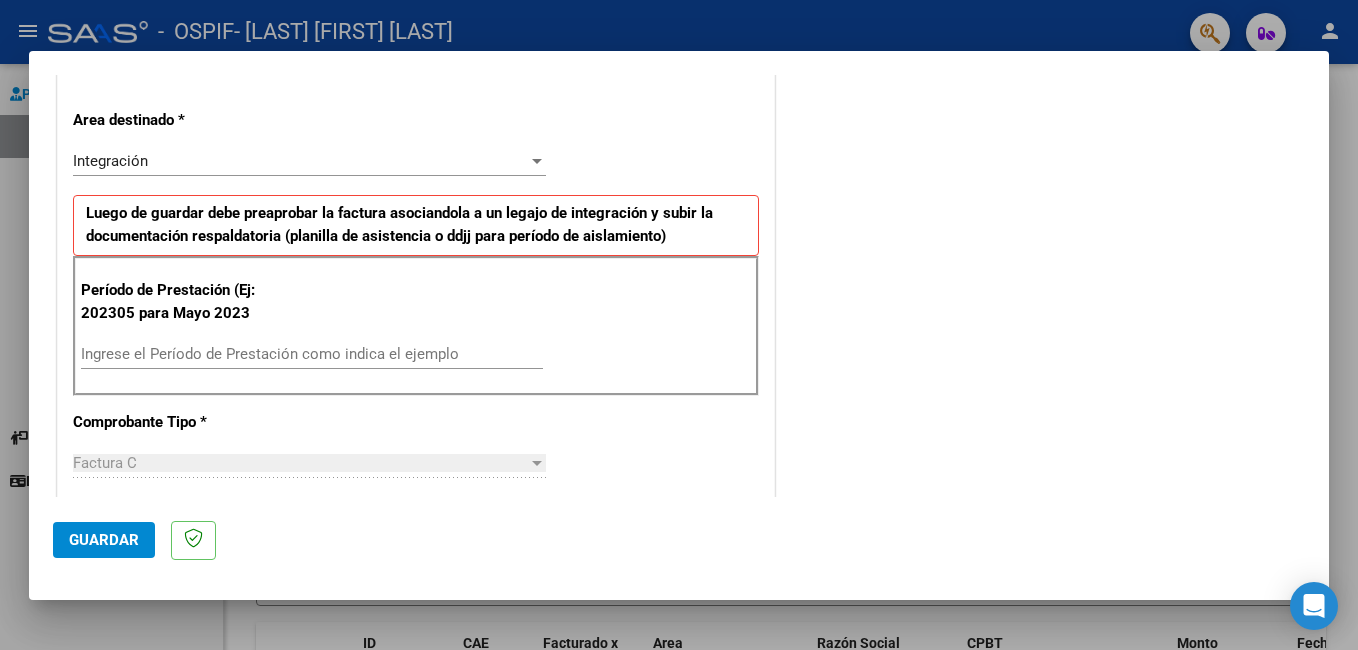 click on "Ingrese el Período de Prestación como indica el ejemplo" at bounding box center (312, 354) 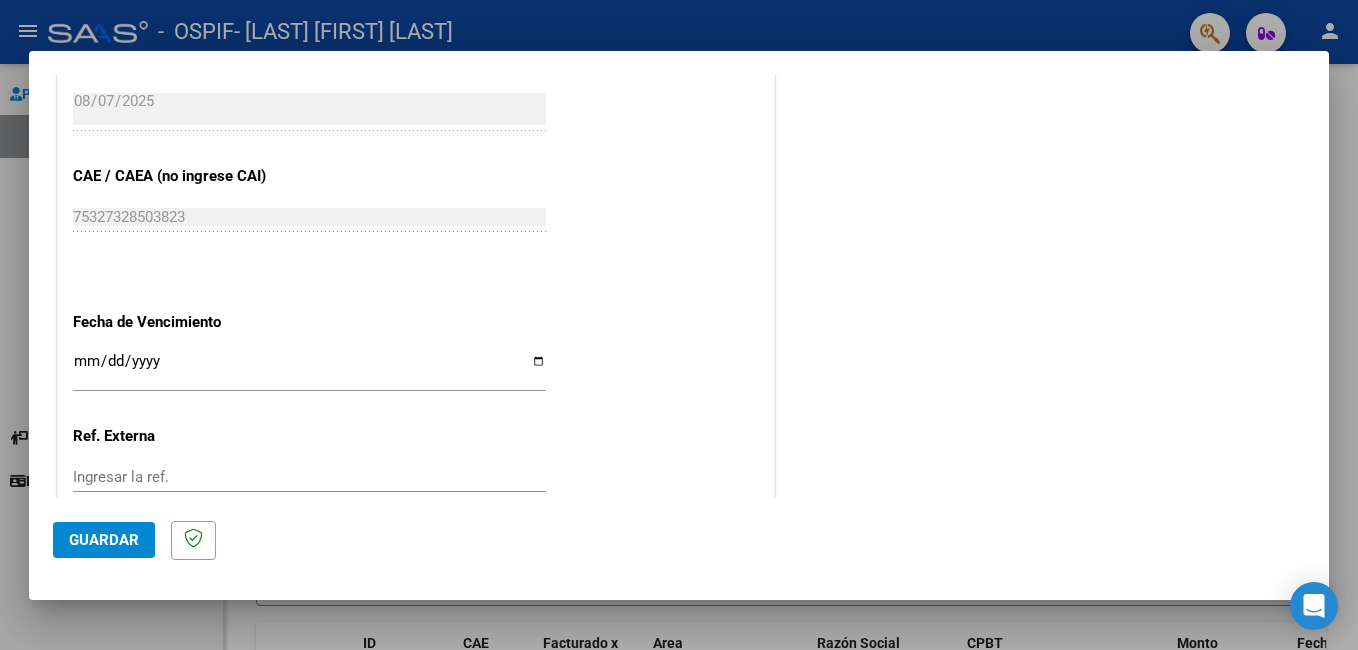 scroll, scrollTop: 1200, scrollLeft: 0, axis: vertical 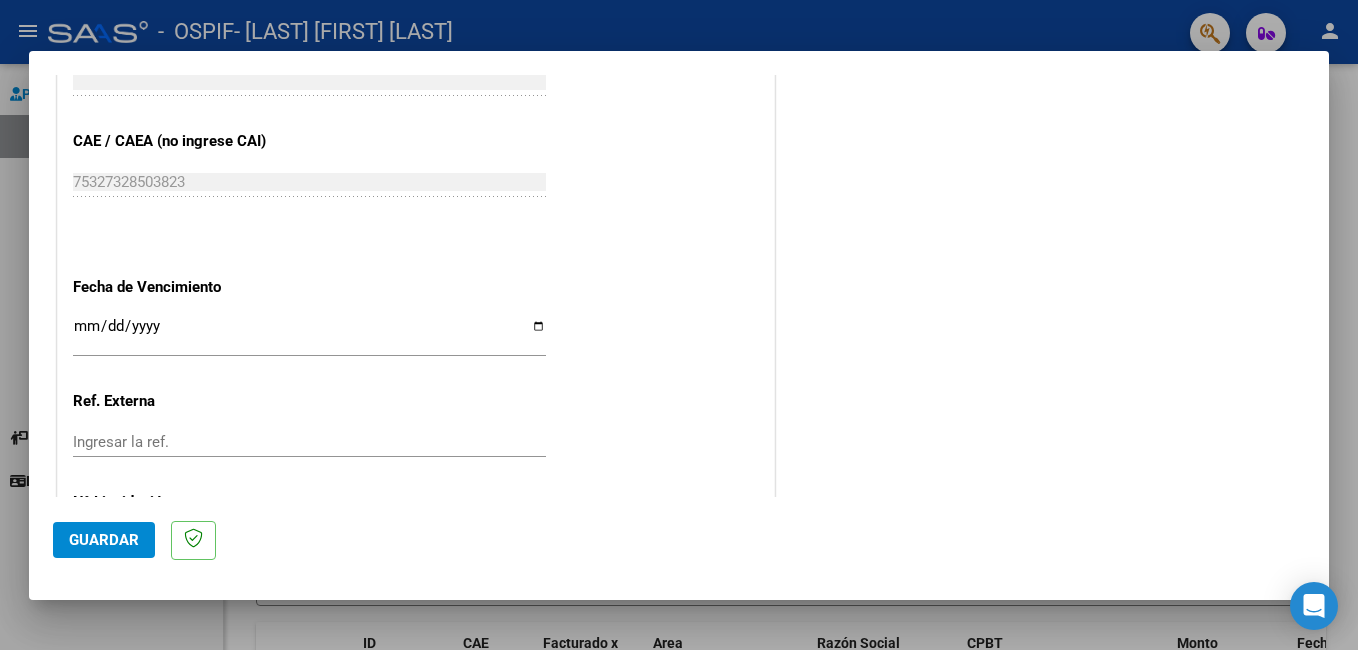 type on "202506" 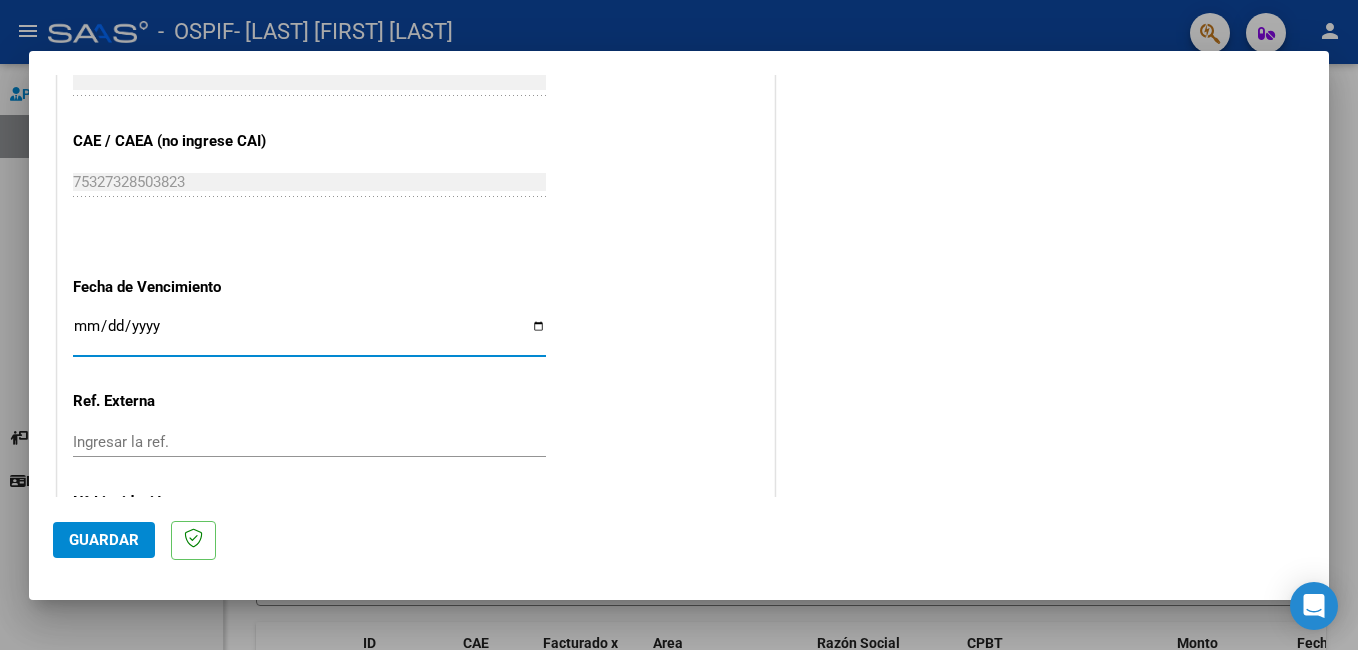 click on "Ingresar la fecha" at bounding box center [309, 334] 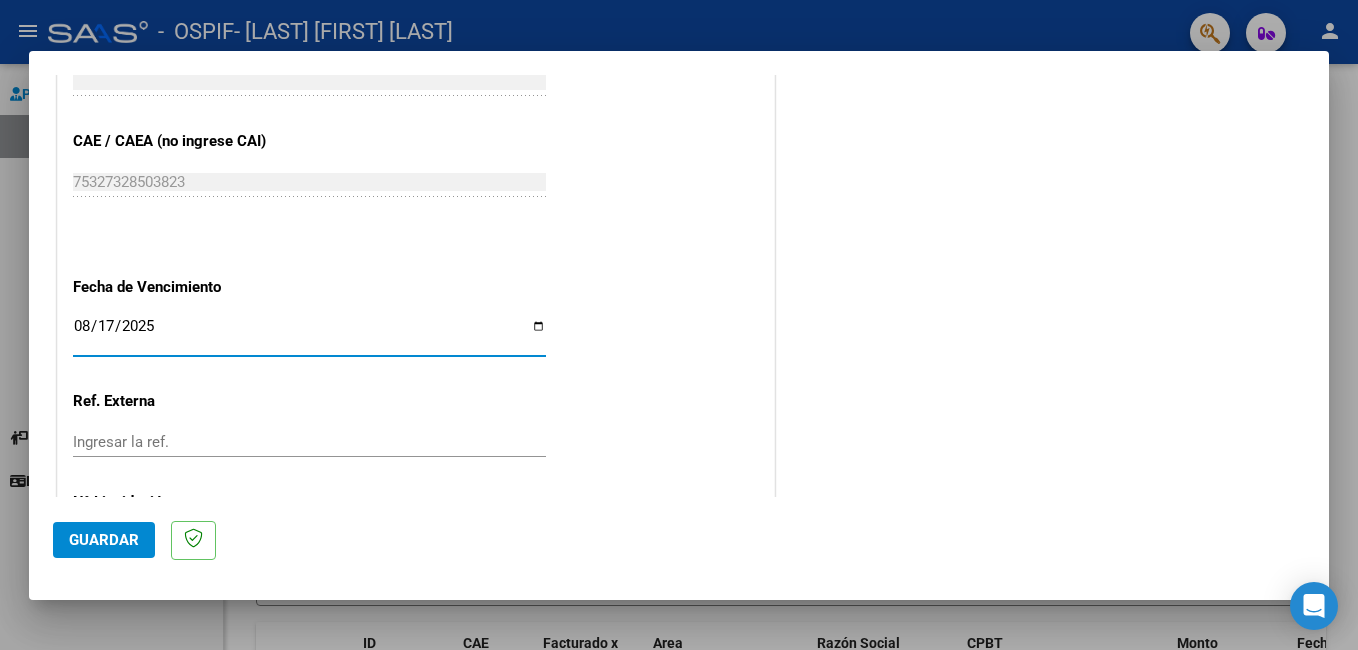 scroll, scrollTop: 1300, scrollLeft: 0, axis: vertical 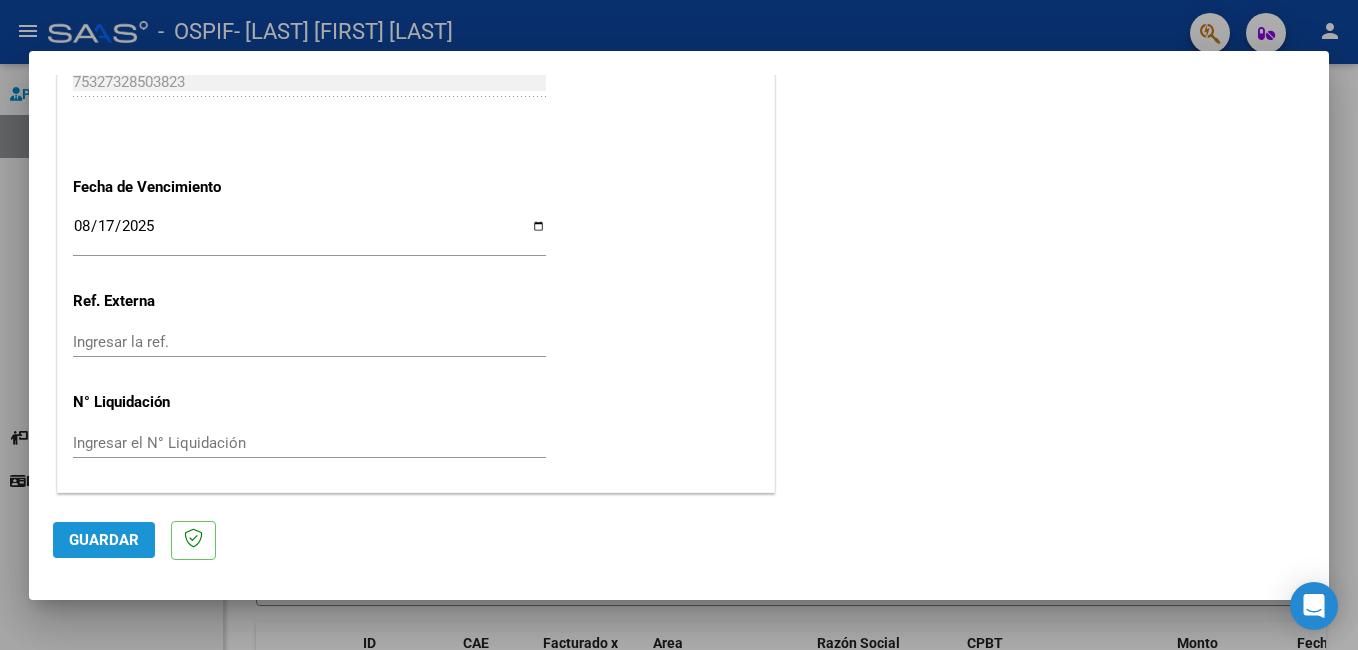 click on "Guardar" 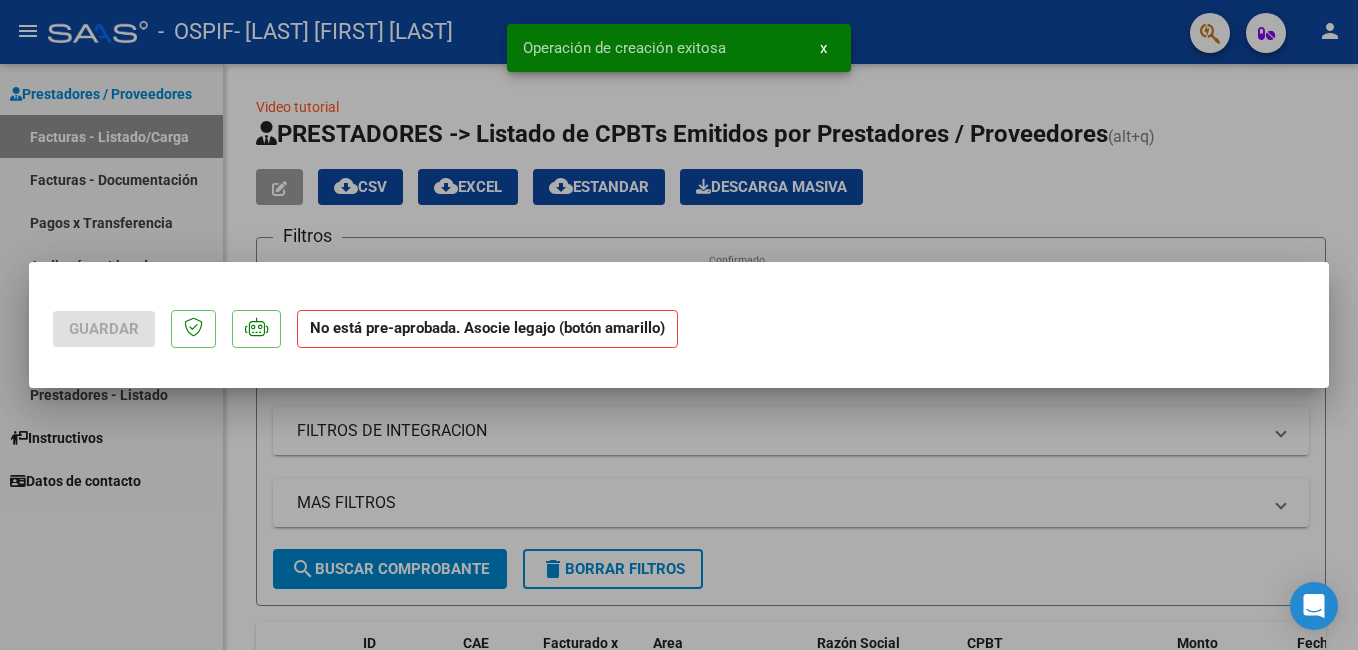 scroll, scrollTop: 0, scrollLeft: 0, axis: both 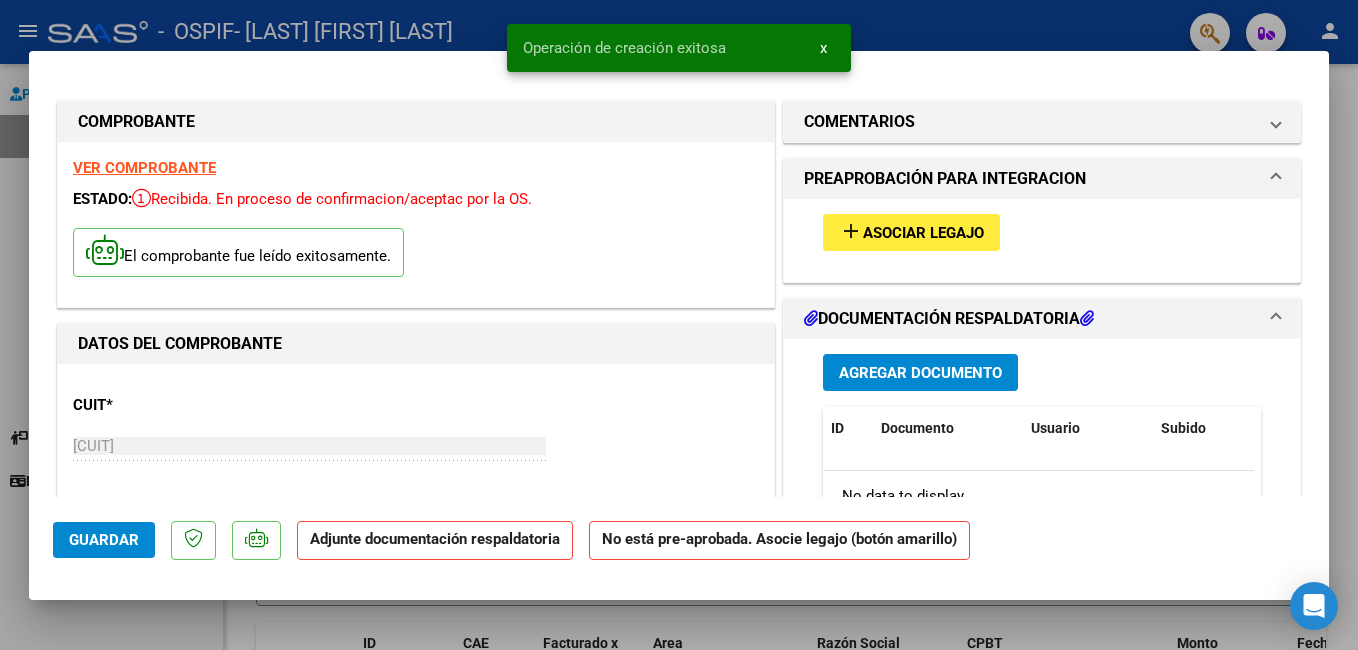 click on "Asociar Legajo" at bounding box center (923, 233) 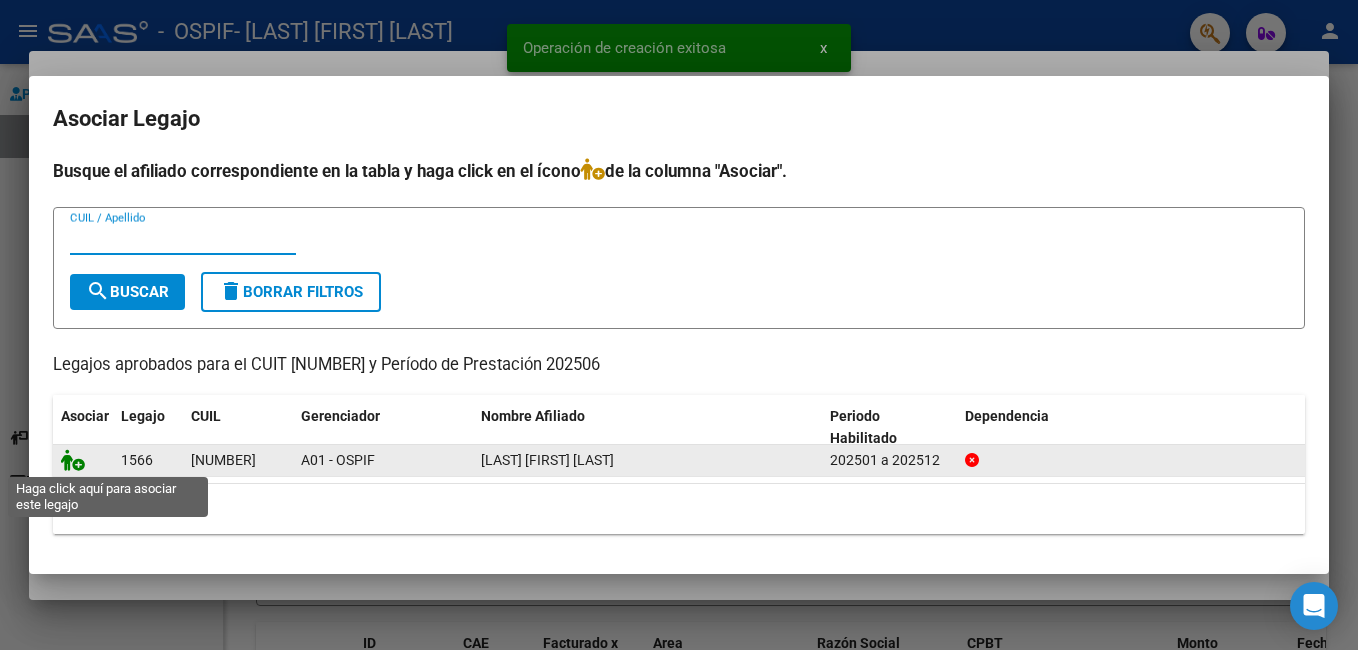 click 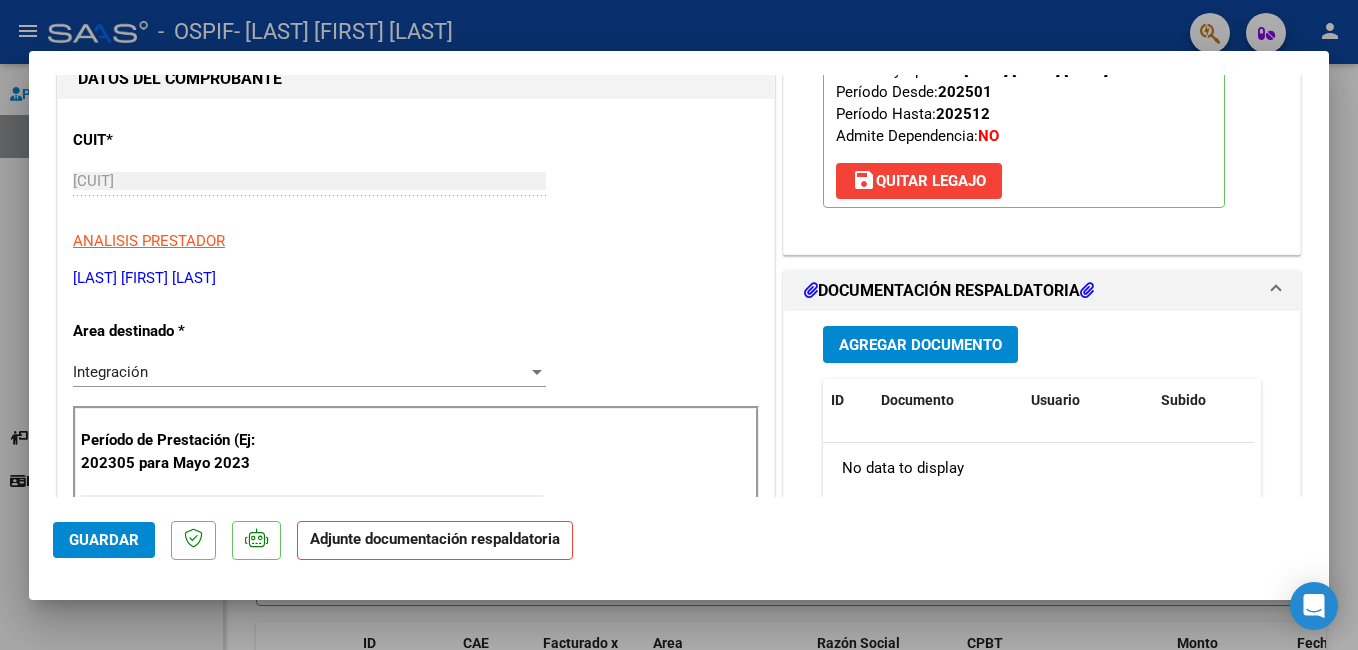 scroll, scrollTop: 300, scrollLeft: 0, axis: vertical 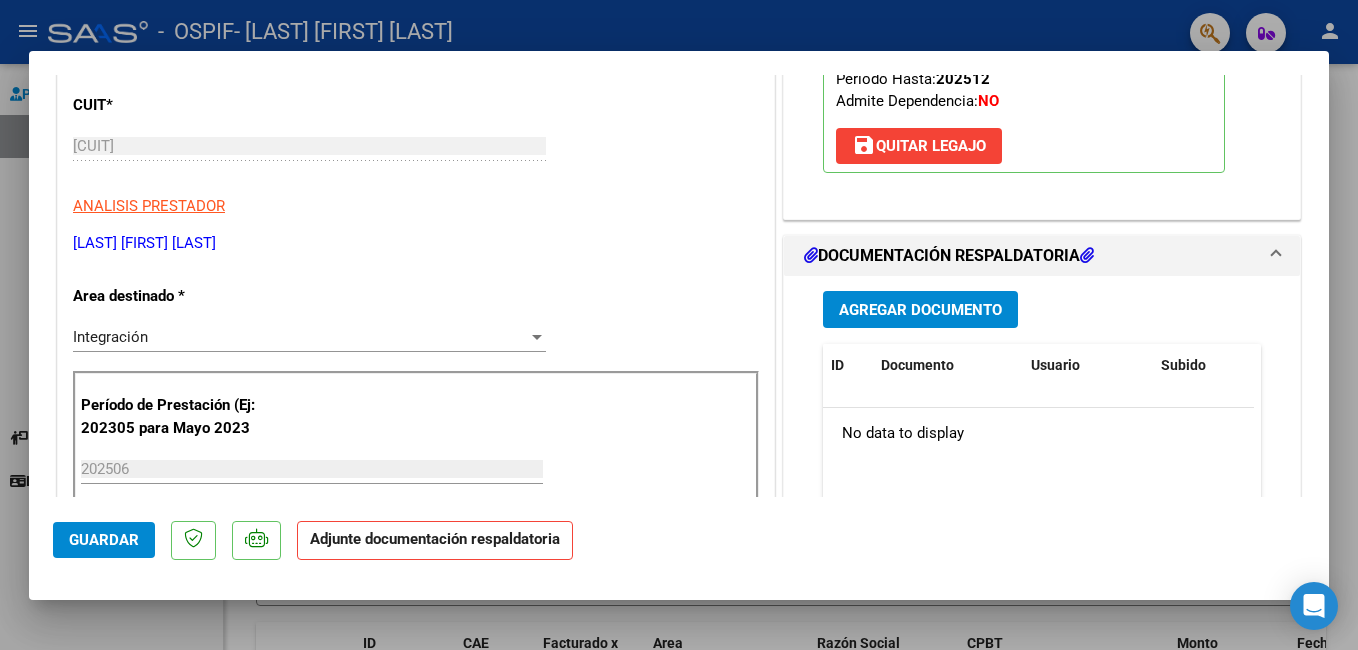 click on "Agregar Documento" at bounding box center (920, 309) 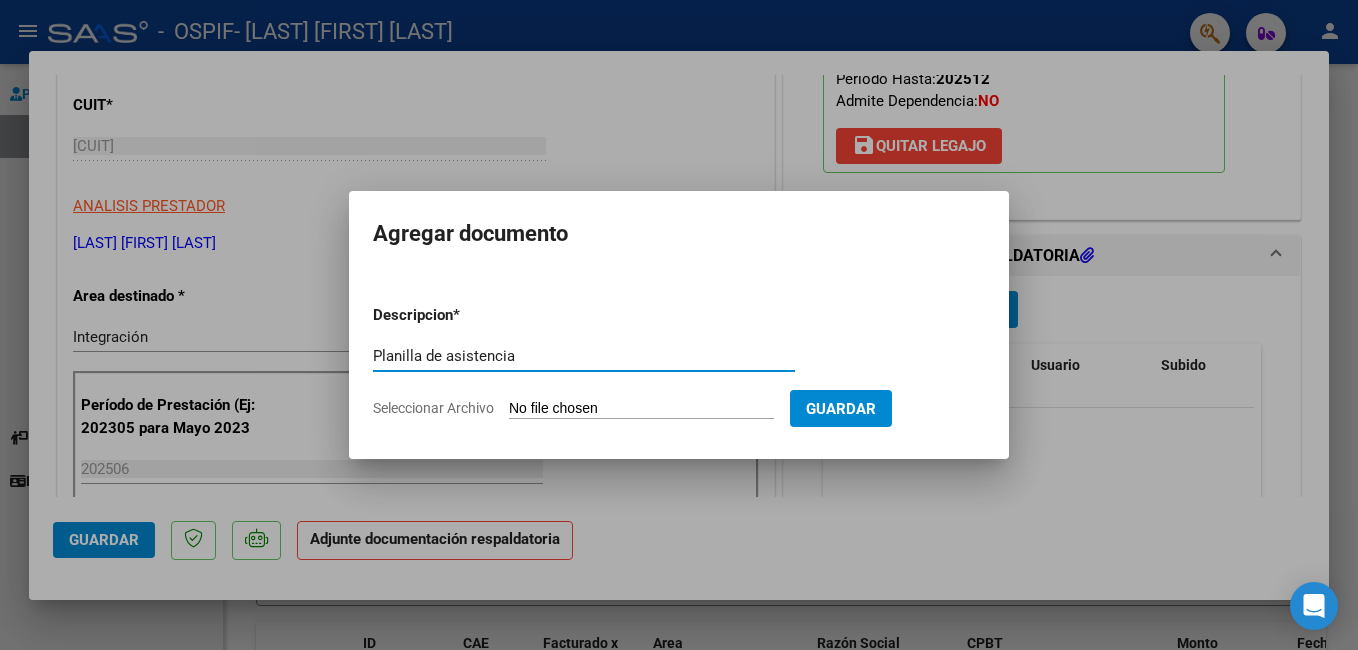 type on "Planilla de asistencia" 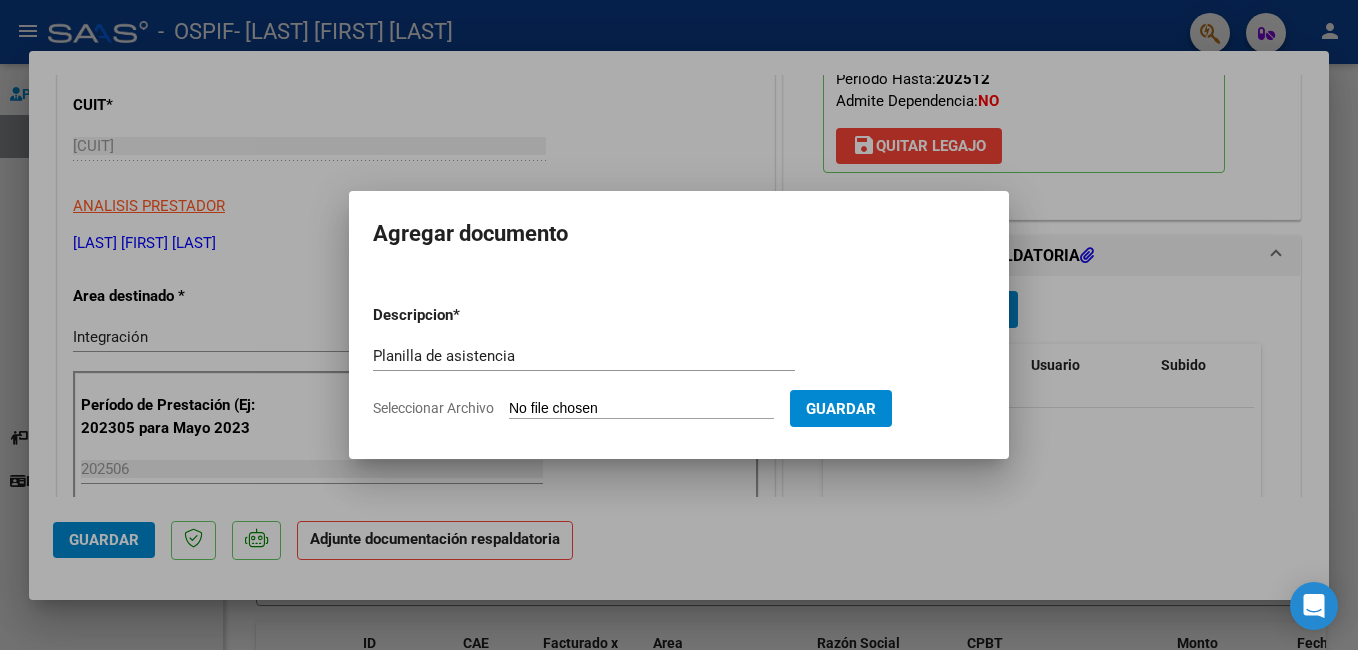 click on "Descripcion  *   Planilla de asistencia Escriba aquí una descripcion  Seleccionar Archivo Guardar" at bounding box center (679, 362) 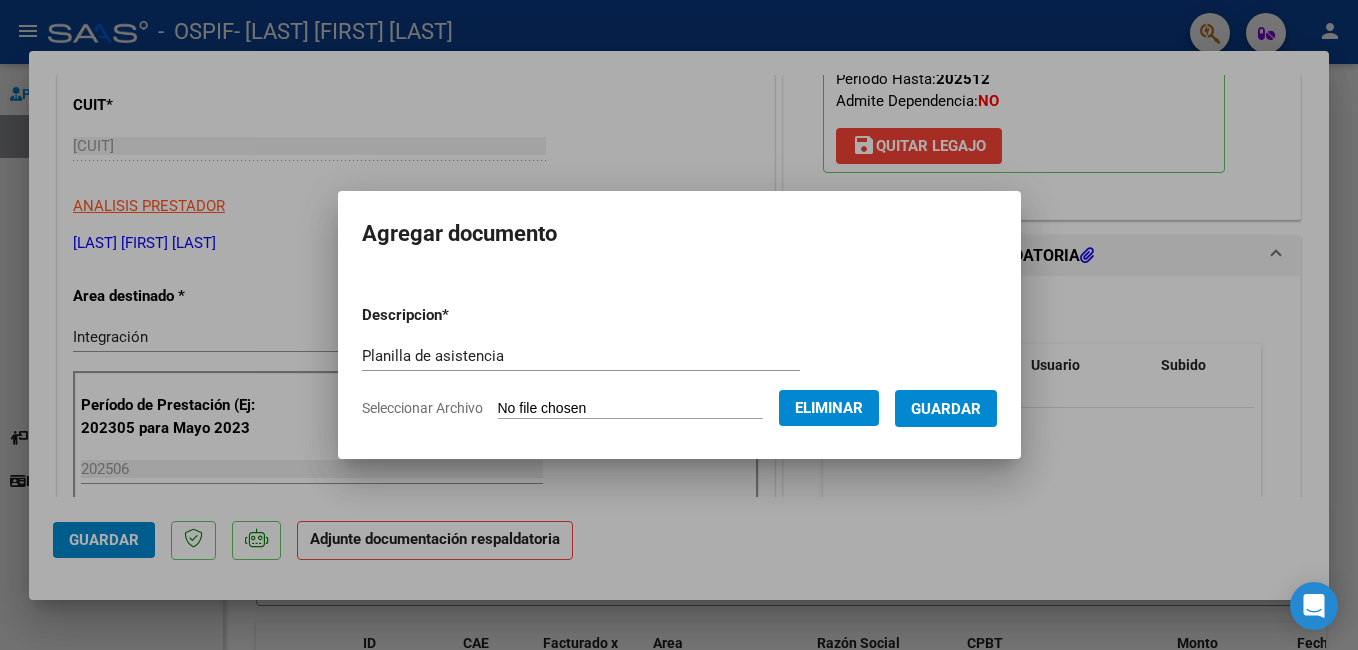 click on "Guardar" at bounding box center [946, 409] 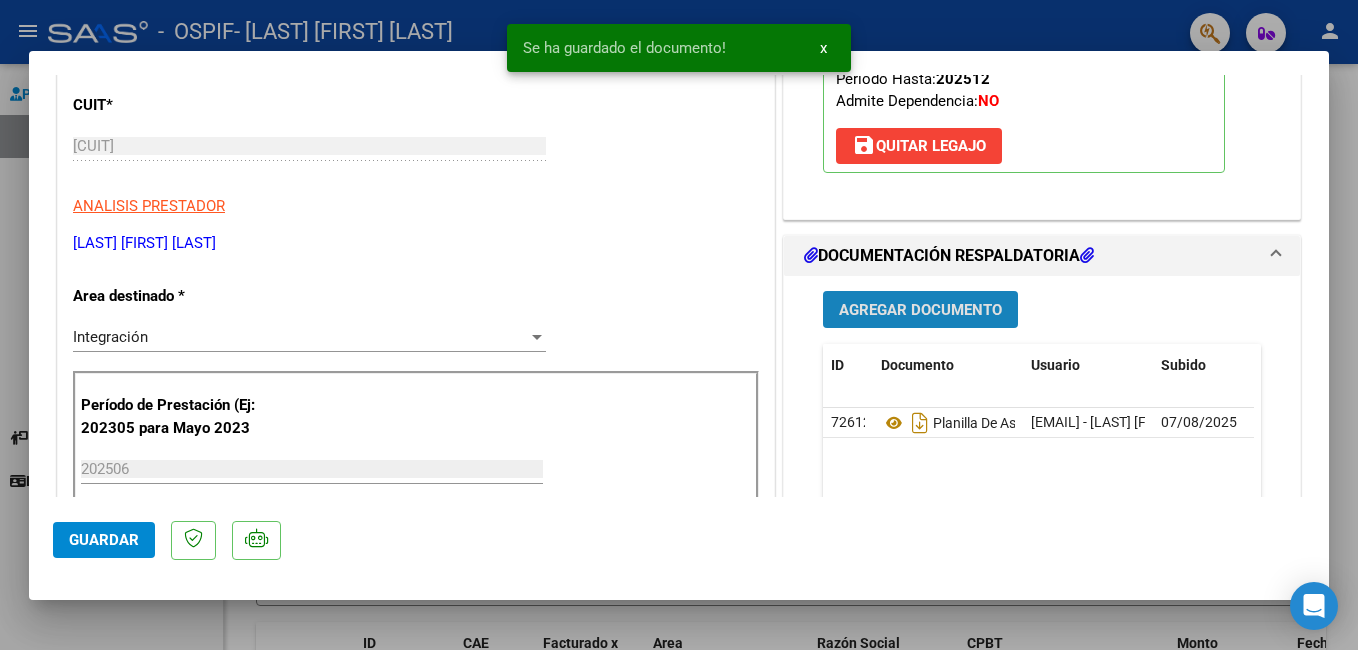 click on "Agregar Documento" at bounding box center (920, 310) 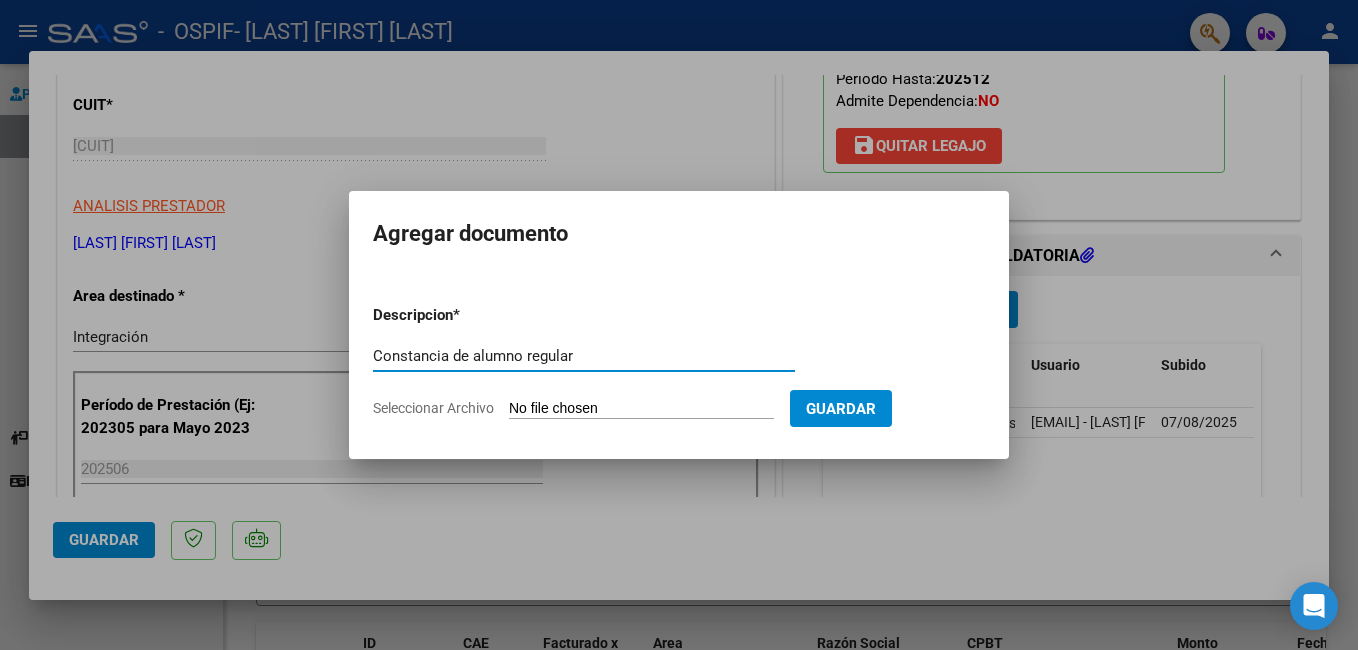 type on "Constancia de alumno regular" 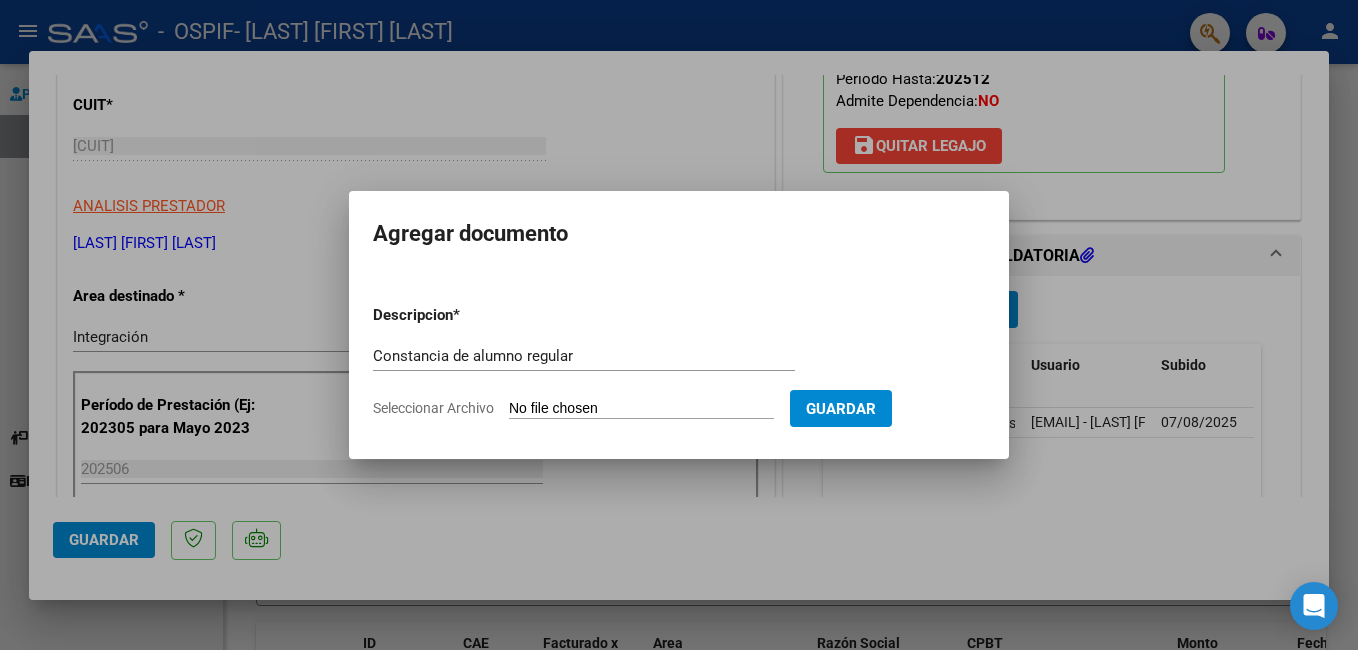 click on "Seleccionar Archivo" at bounding box center [641, 409] 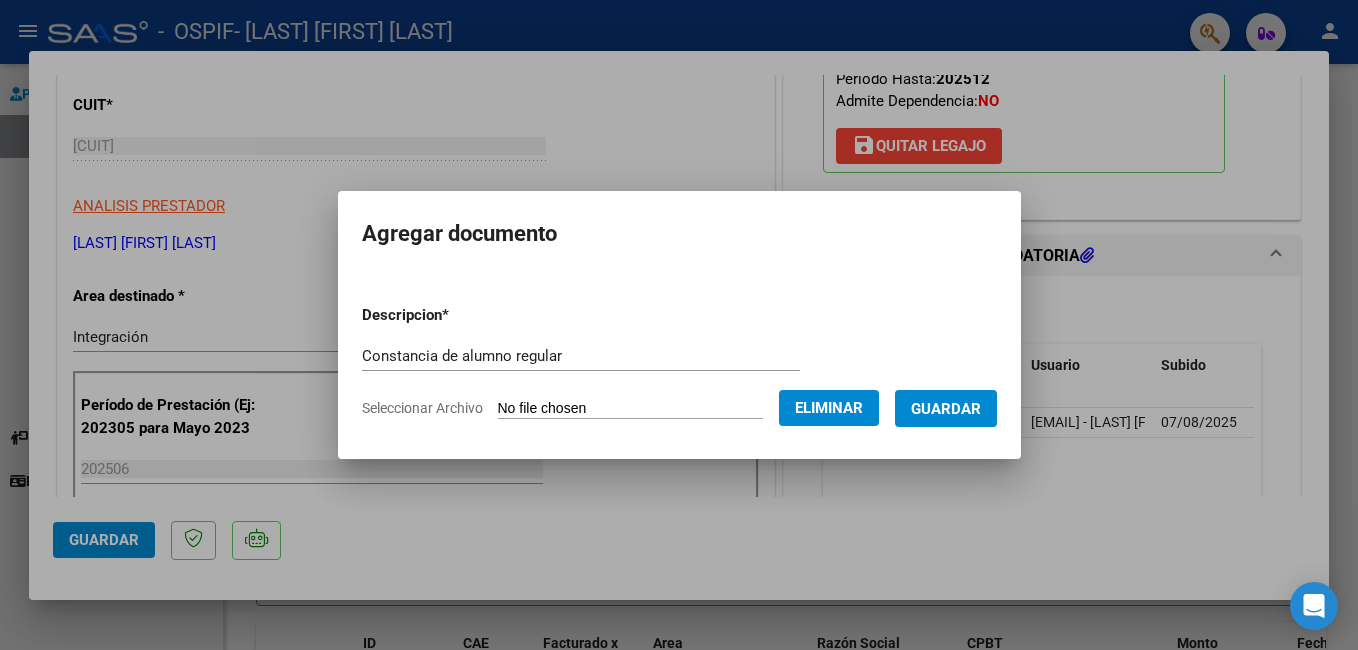 click on "Guardar" at bounding box center (946, 408) 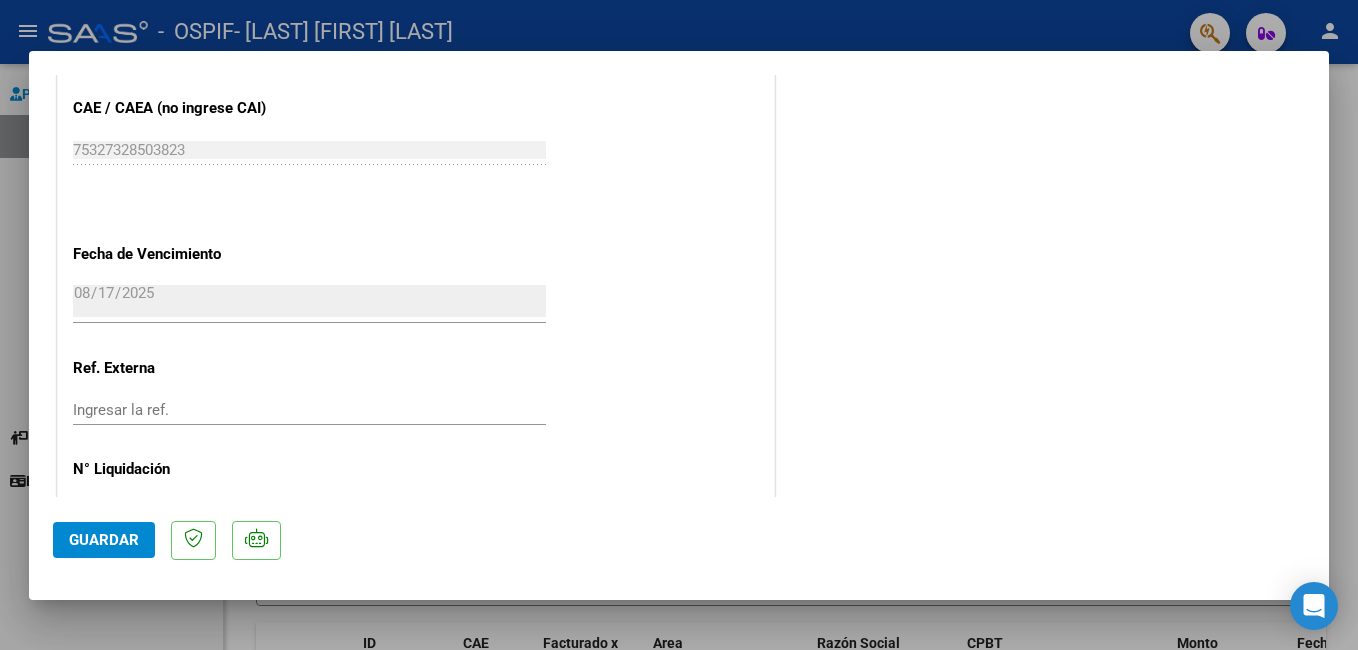 scroll, scrollTop: 1367, scrollLeft: 0, axis: vertical 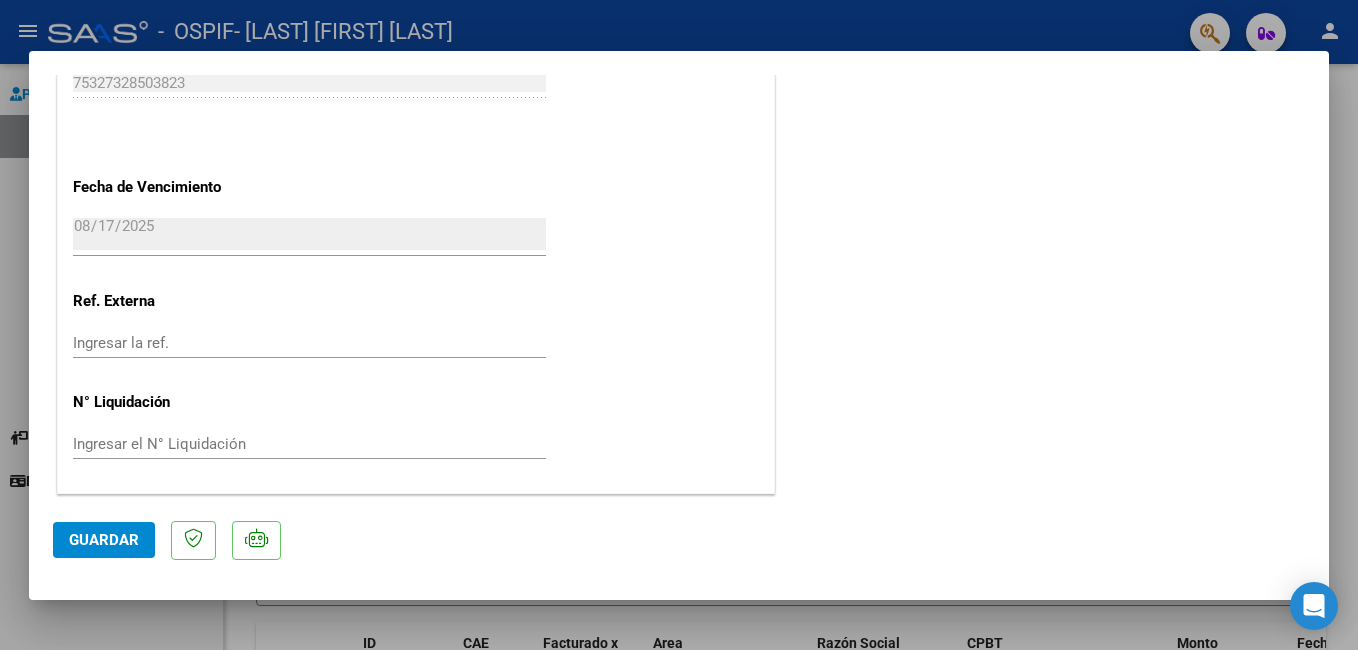 click on "Guardar" 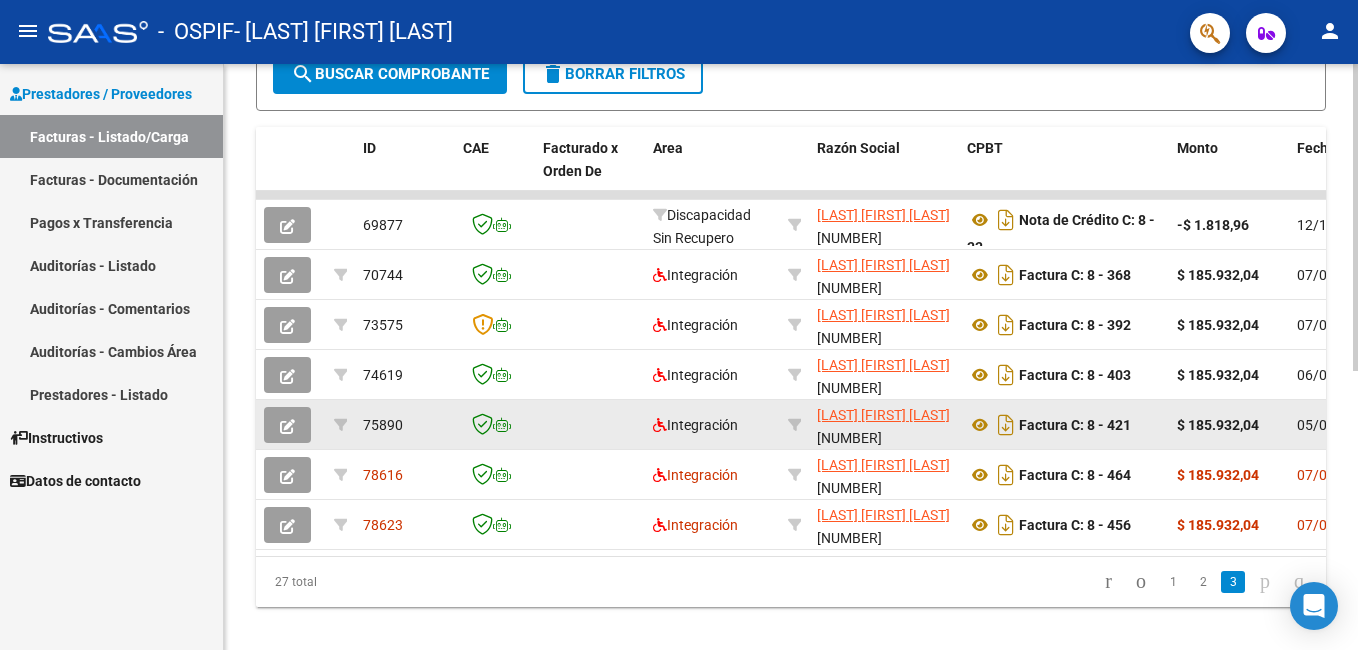 scroll, scrollTop: 500, scrollLeft: 0, axis: vertical 